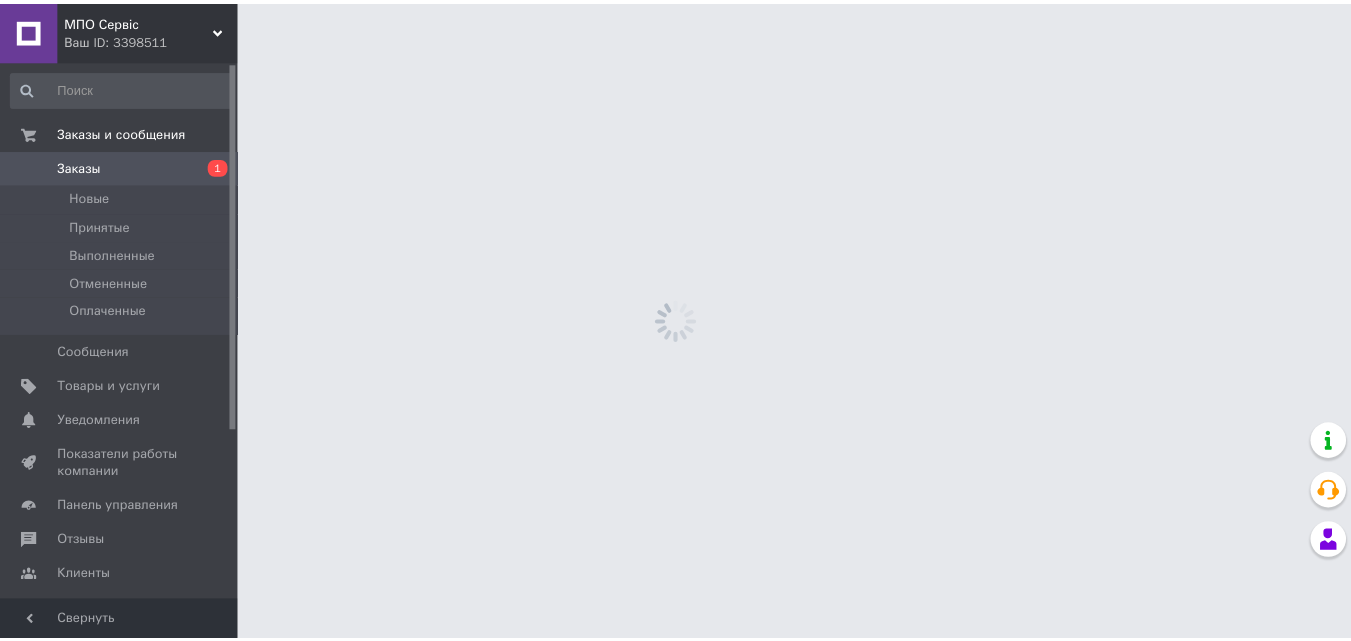 scroll, scrollTop: 0, scrollLeft: 0, axis: both 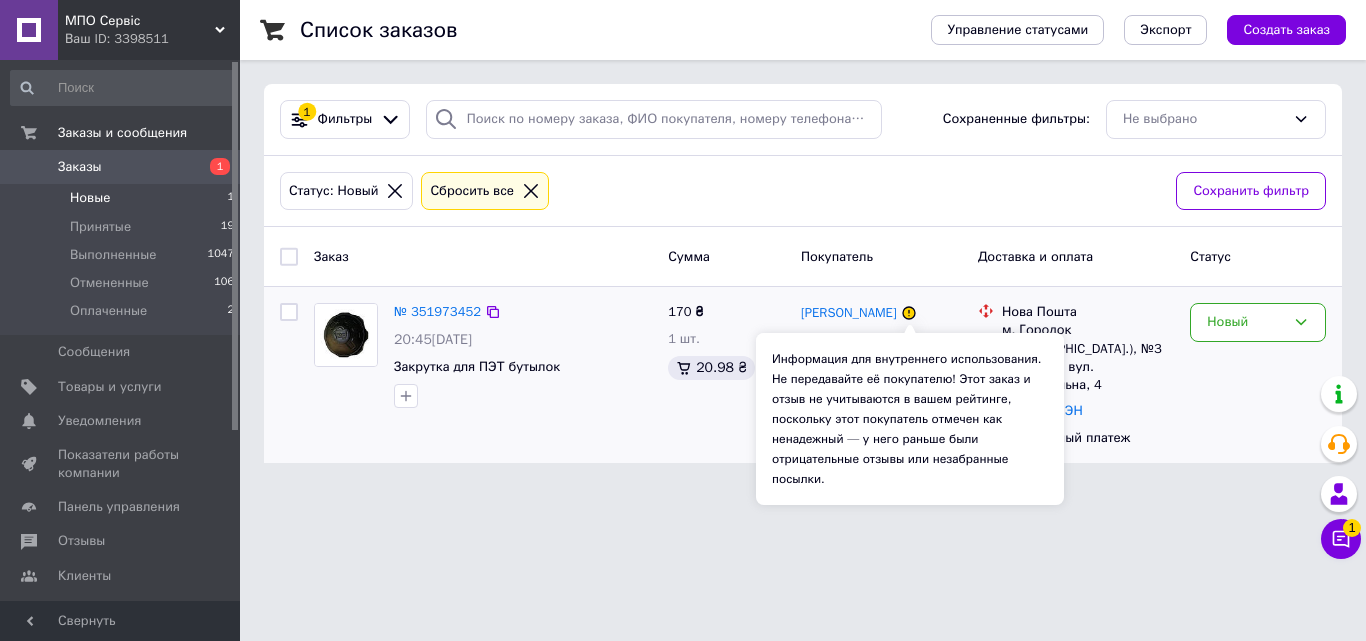 click 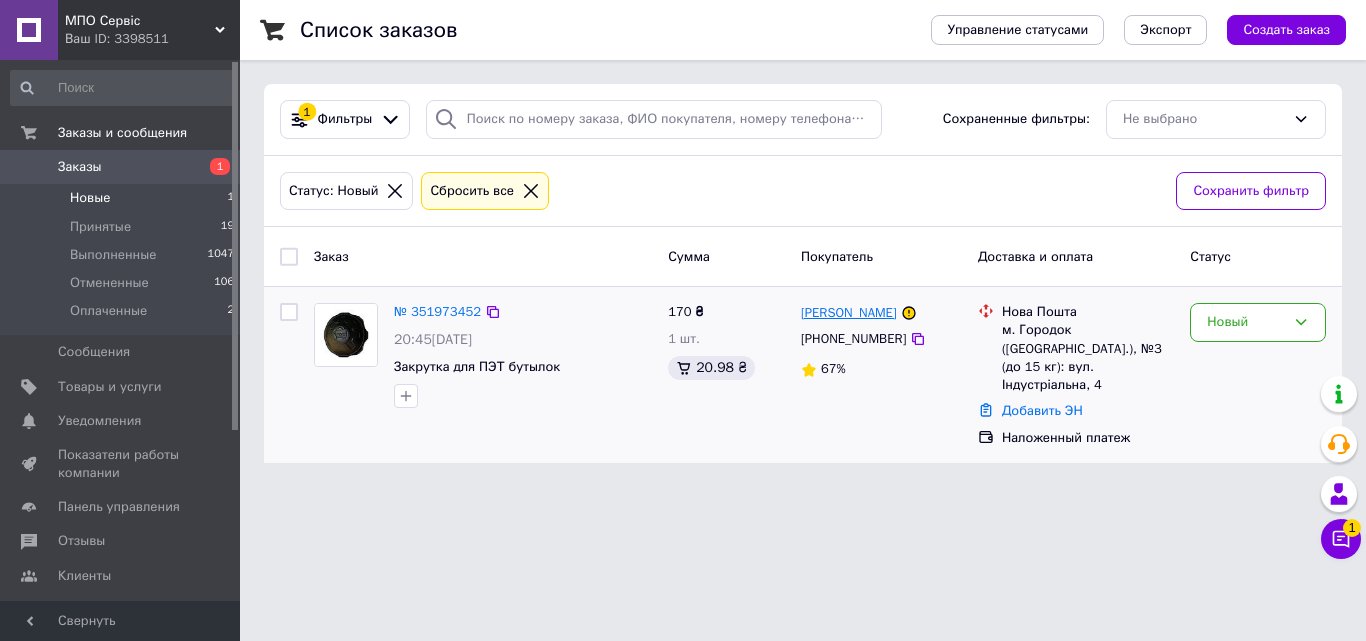 click on "[PERSON_NAME]" at bounding box center [849, 313] 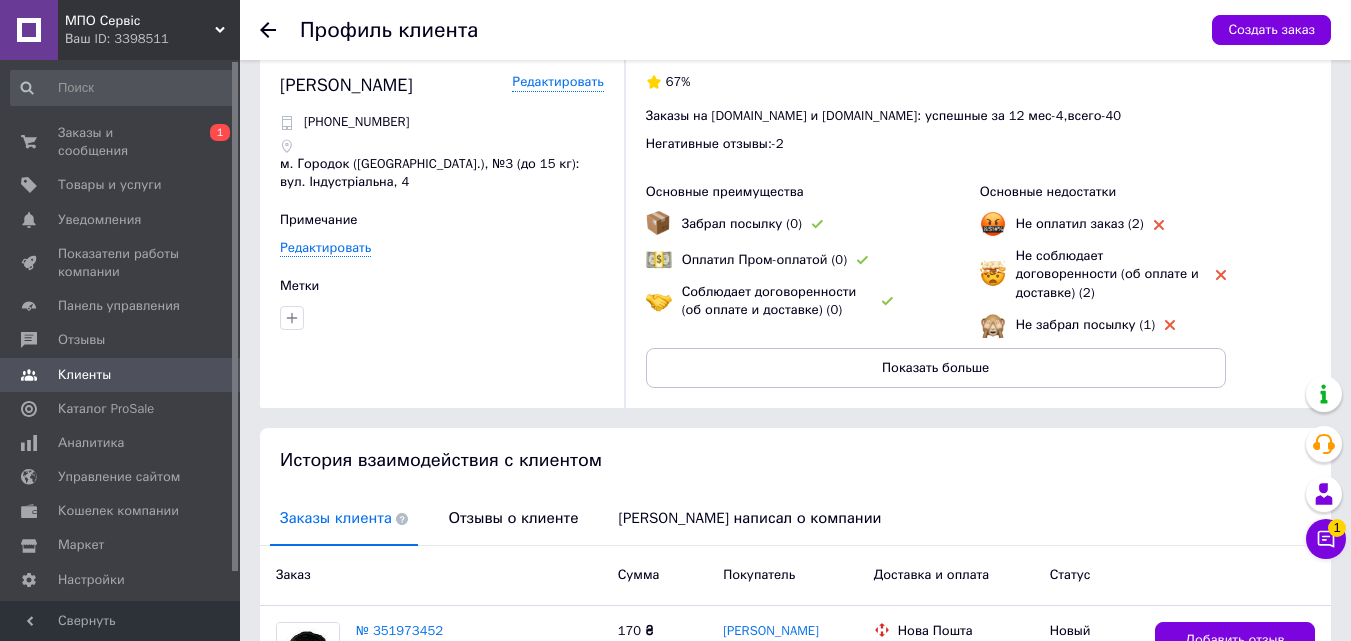 scroll, scrollTop: 1, scrollLeft: 0, axis: vertical 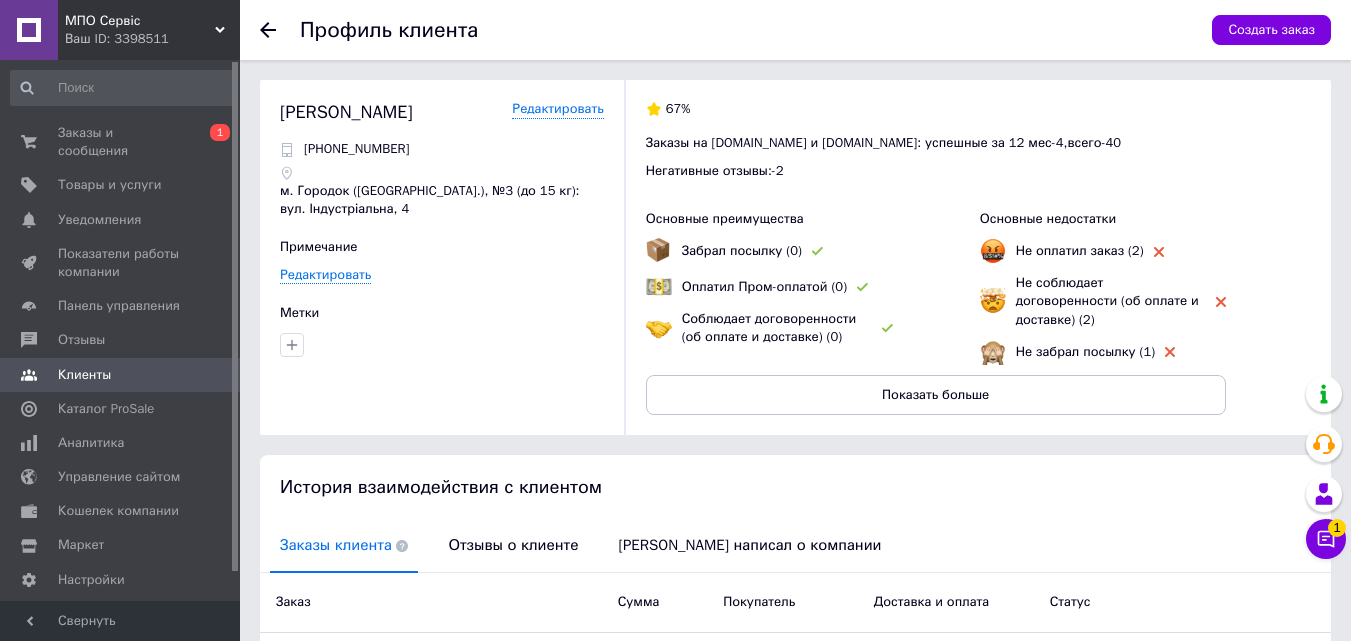 click 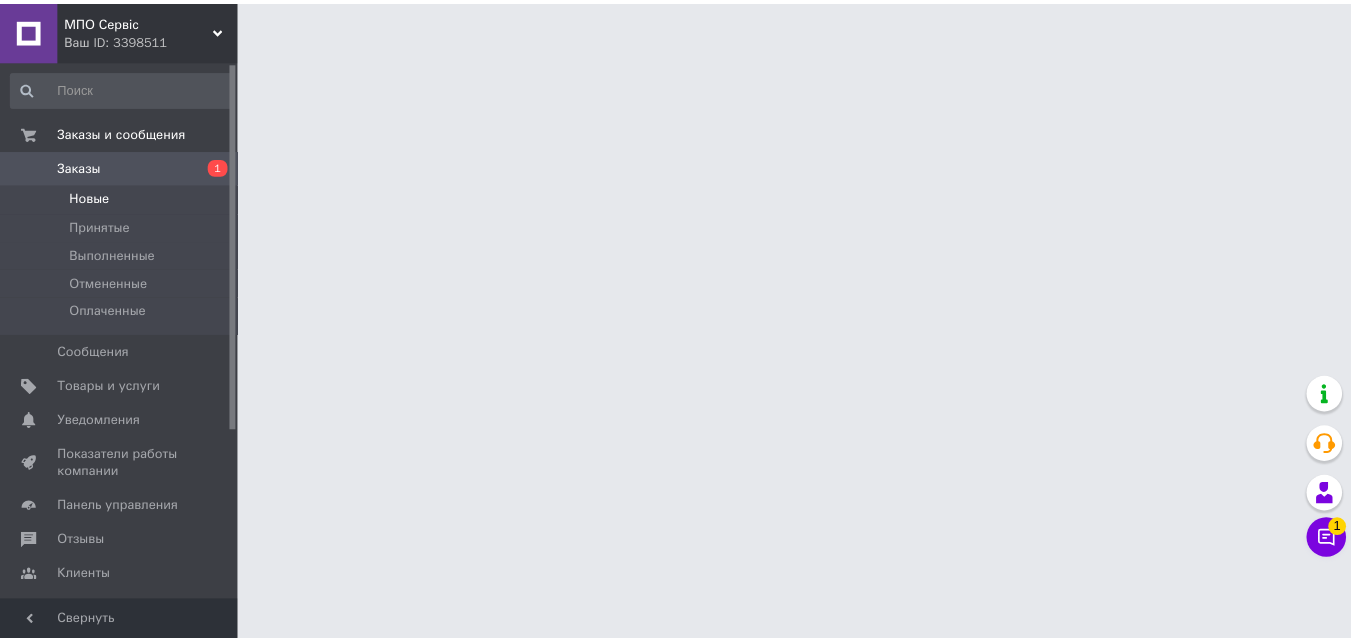 scroll, scrollTop: 0, scrollLeft: 0, axis: both 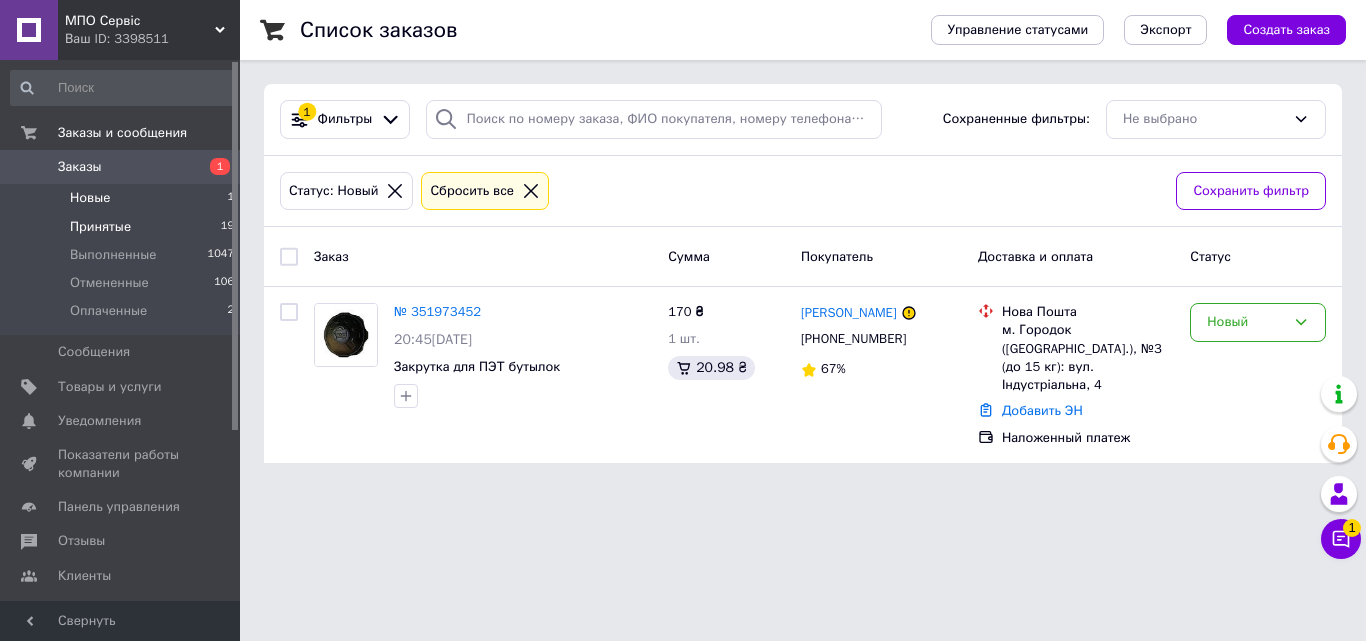 click on "Принятые" at bounding box center (100, 227) 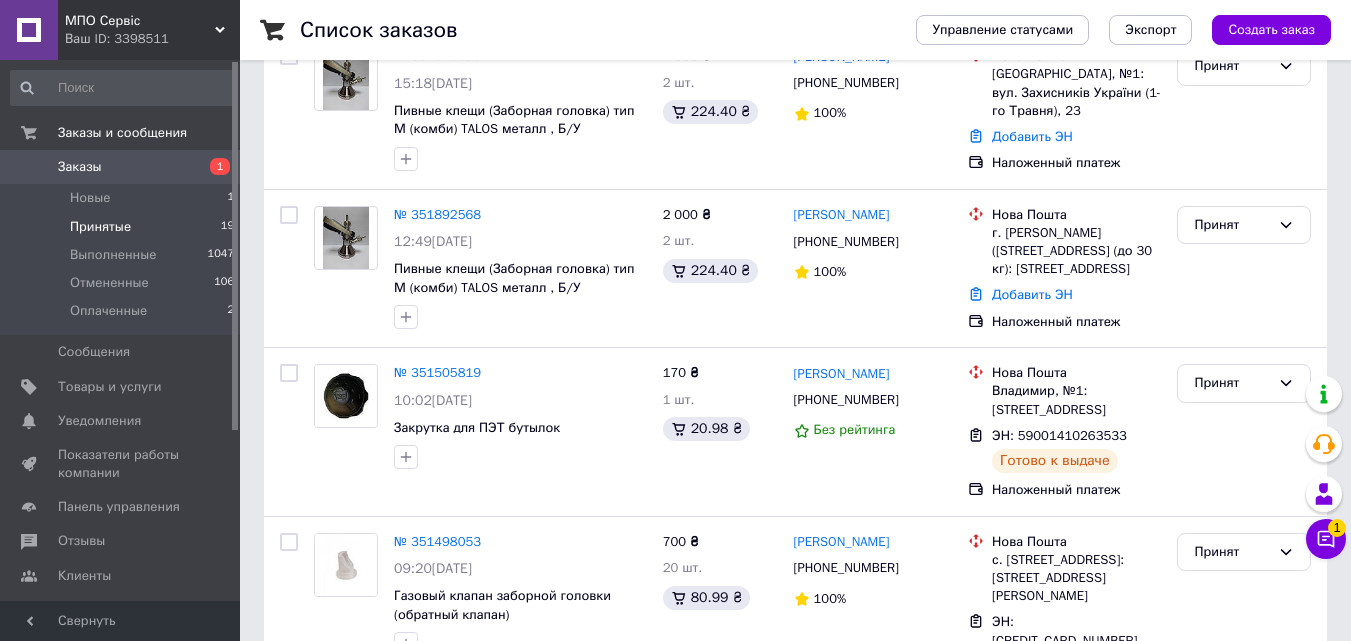 scroll, scrollTop: 355, scrollLeft: 0, axis: vertical 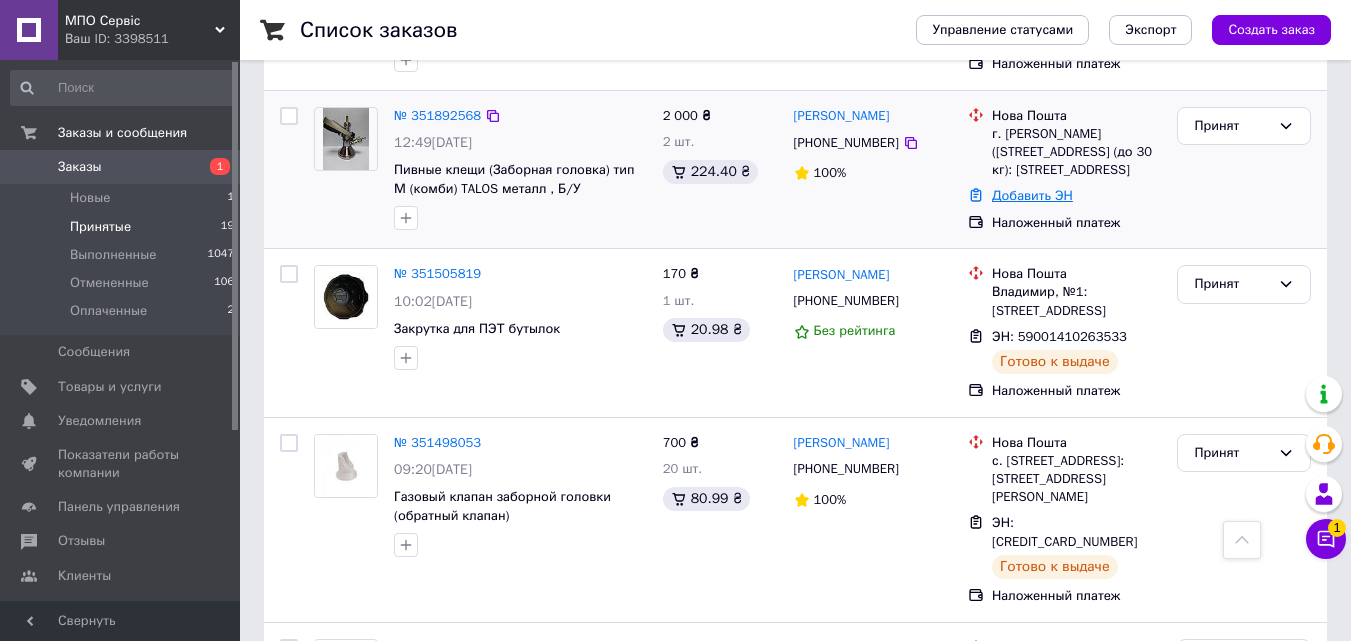 click on "Добавить ЭН" at bounding box center (1032, 195) 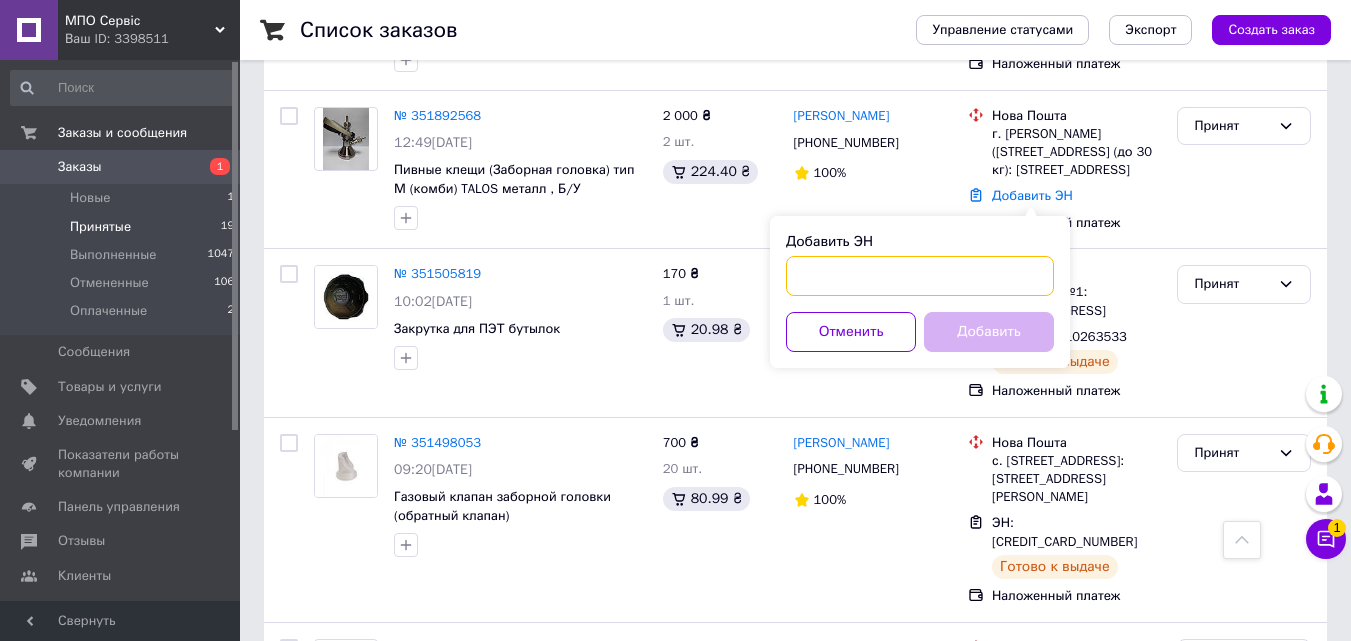 click on "Добавить ЭН" at bounding box center (920, 276) 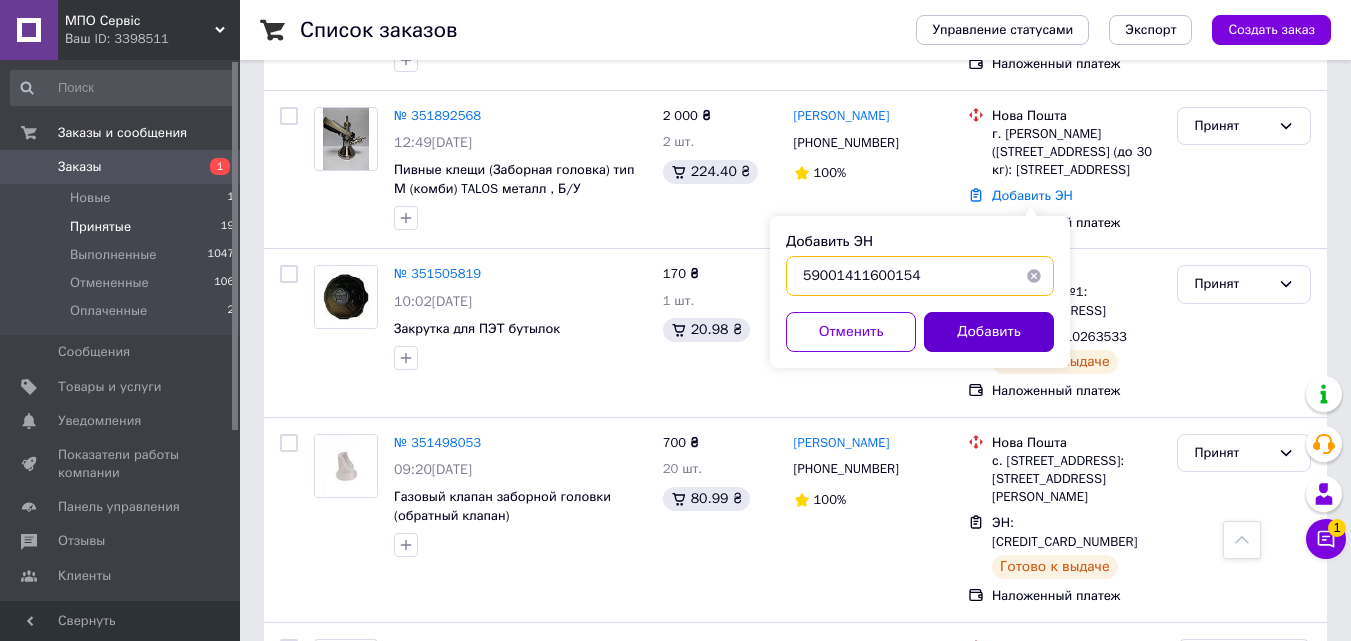 type on "59001411600154" 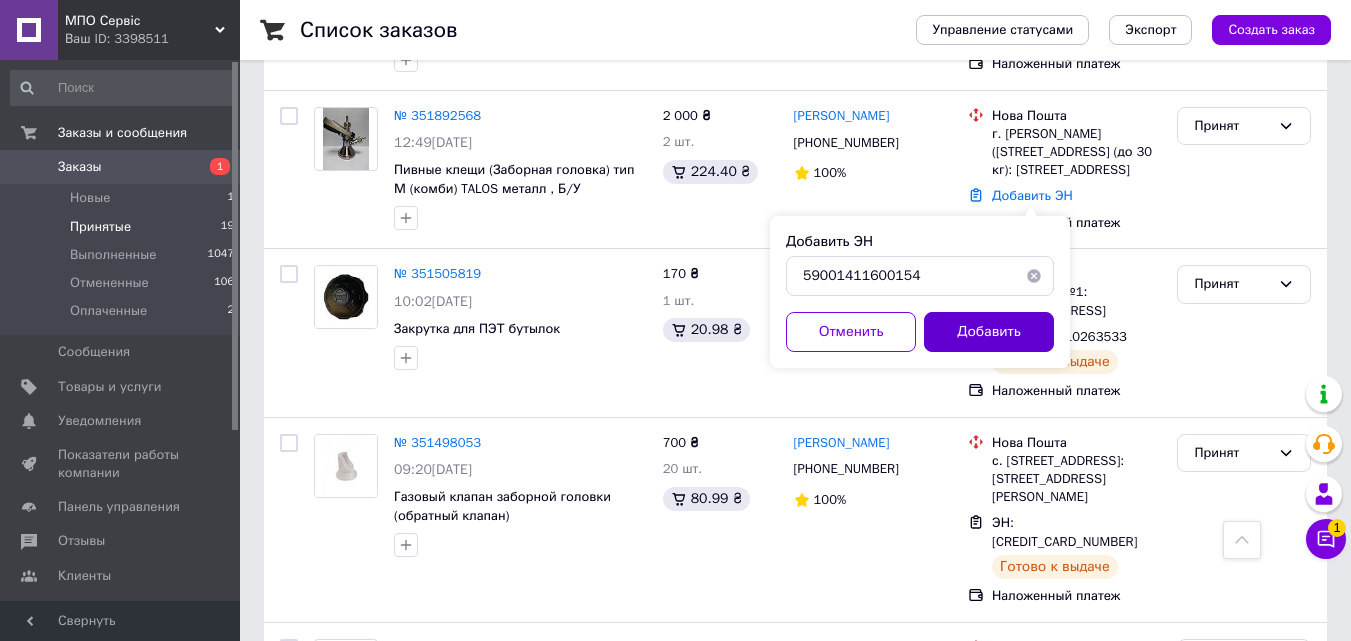 click on "Добавить" at bounding box center (989, 332) 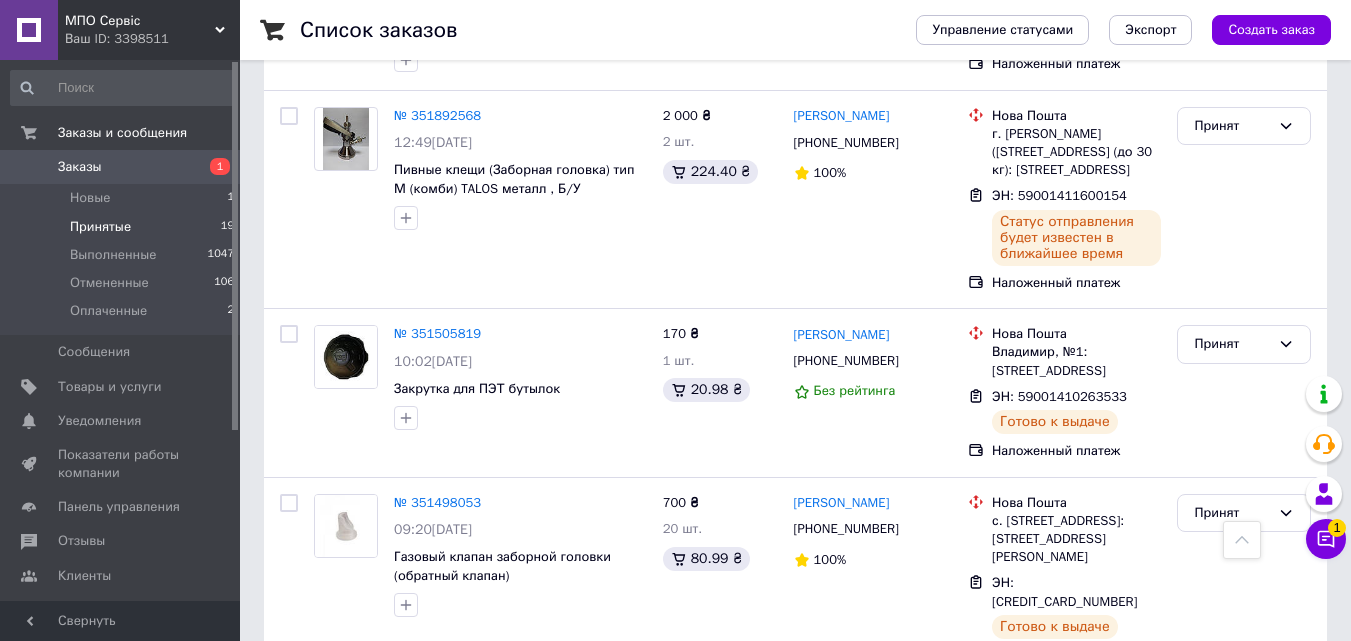 scroll, scrollTop: 0, scrollLeft: 0, axis: both 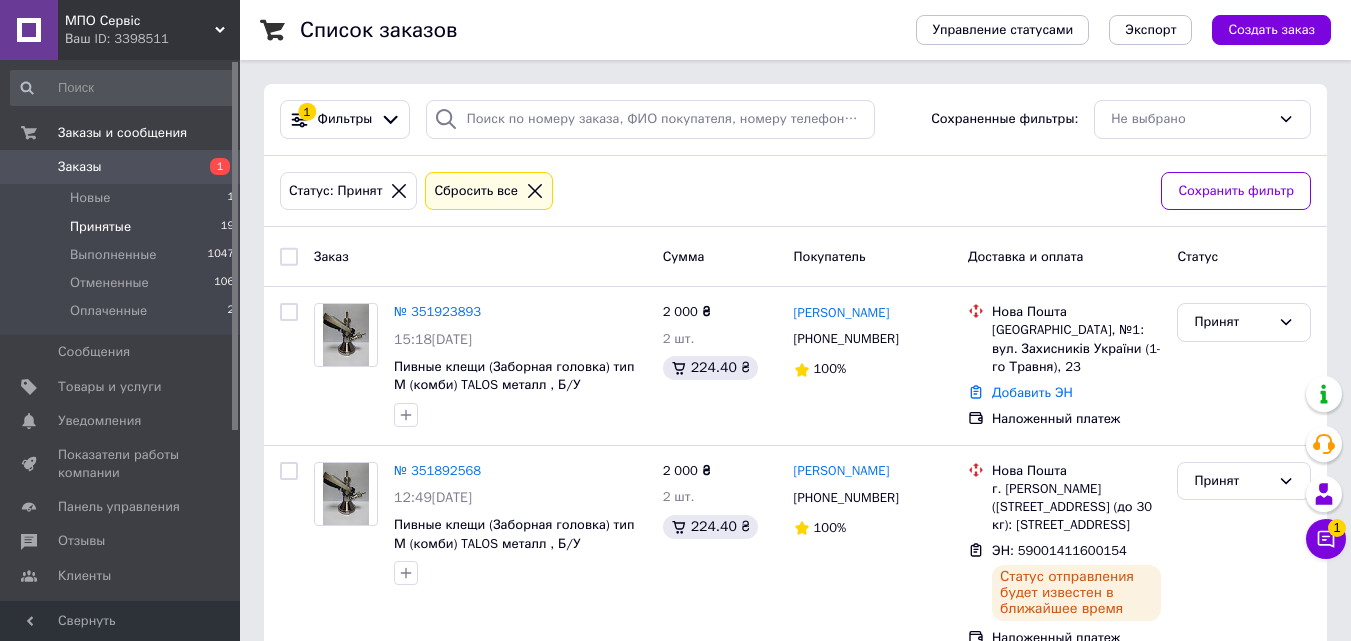click 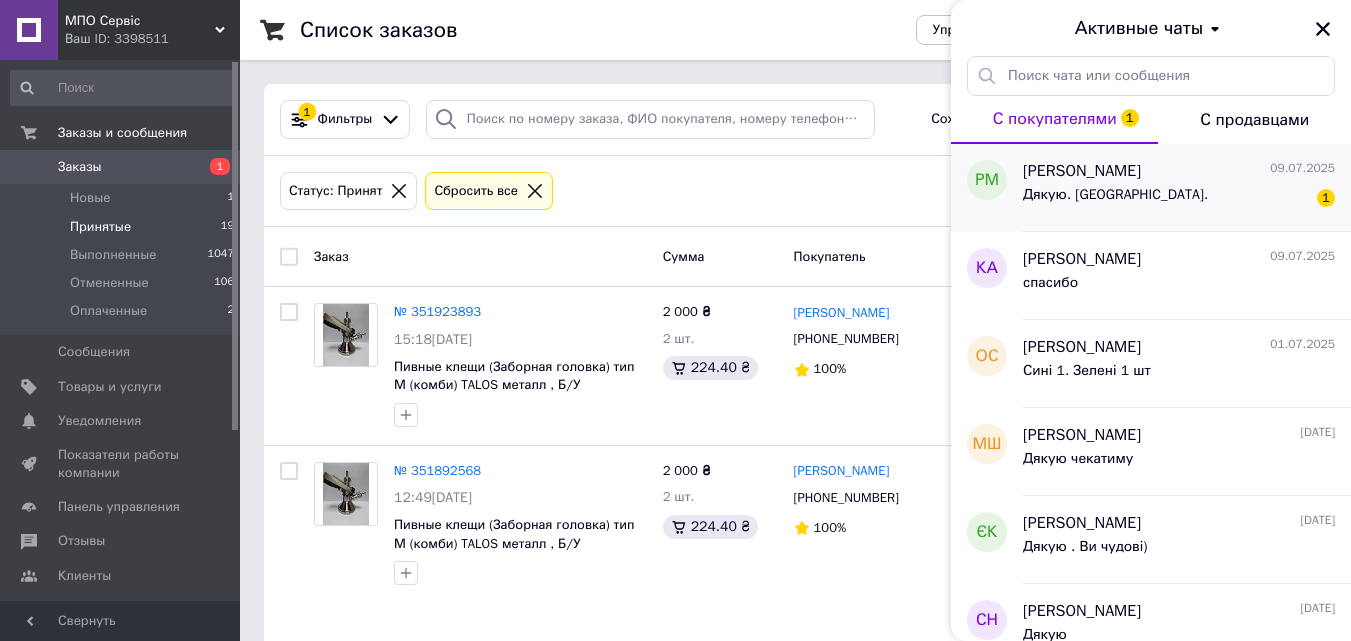 click on "Роман Мартынив" at bounding box center [1082, 171] 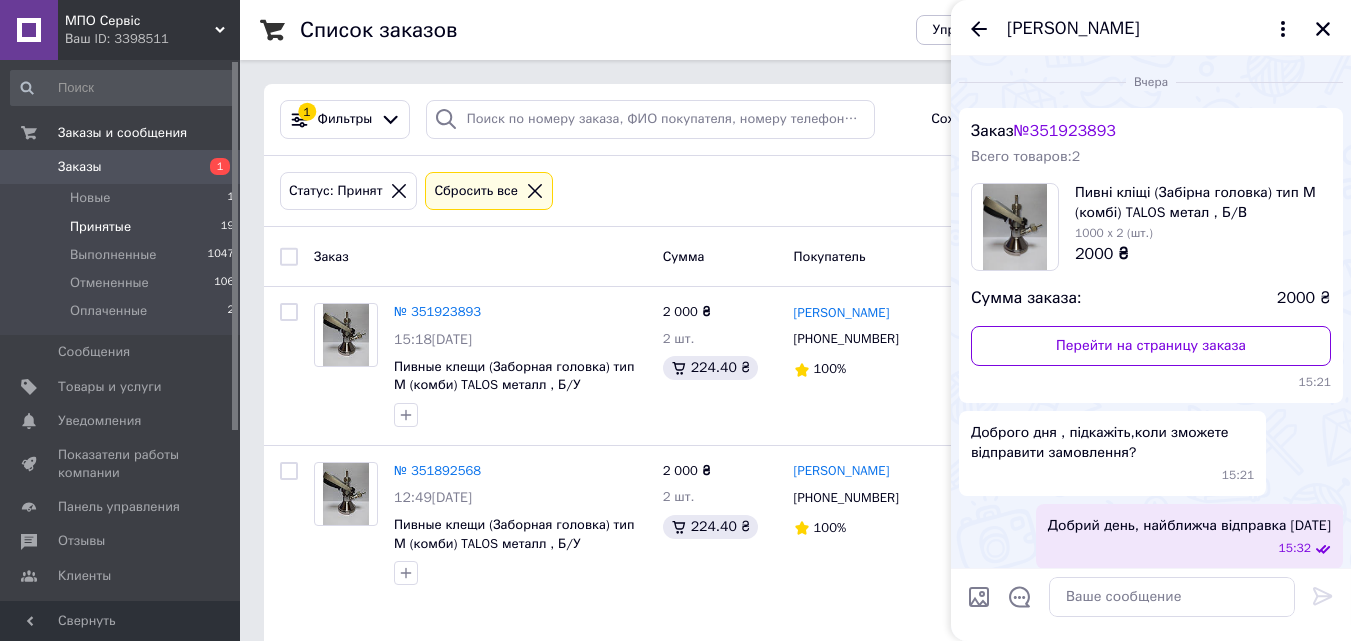 scroll, scrollTop: 98, scrollLeft: 0, axis: vertical 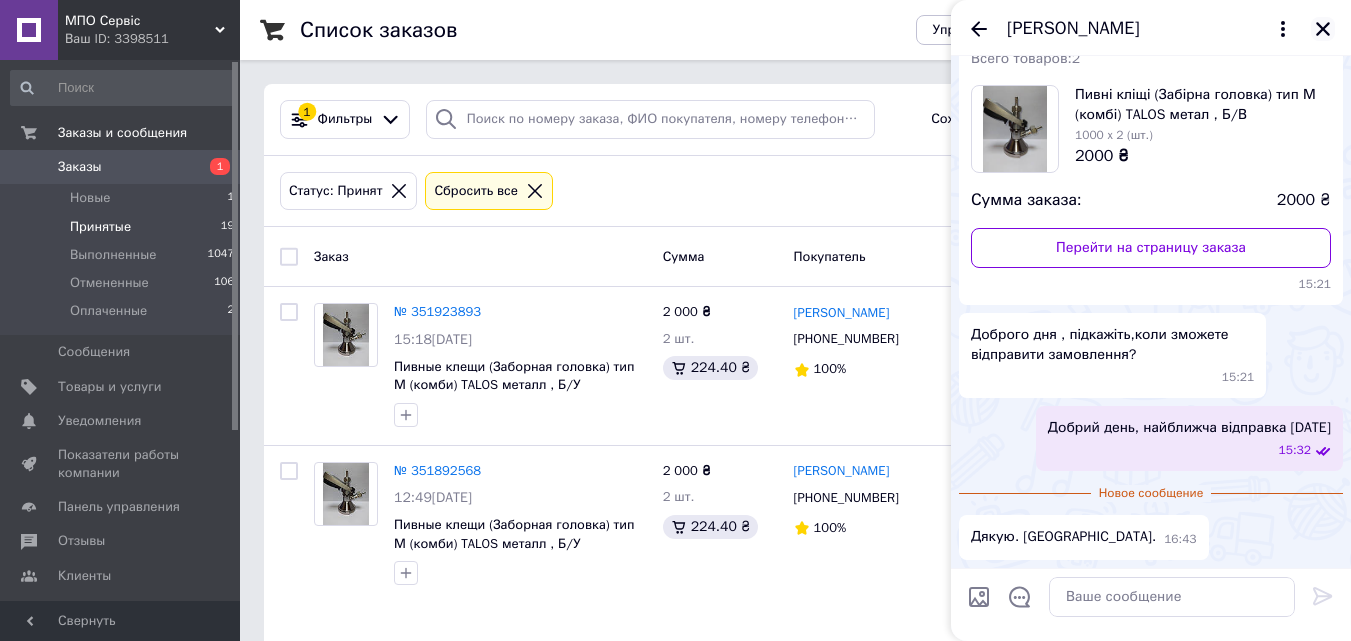 click 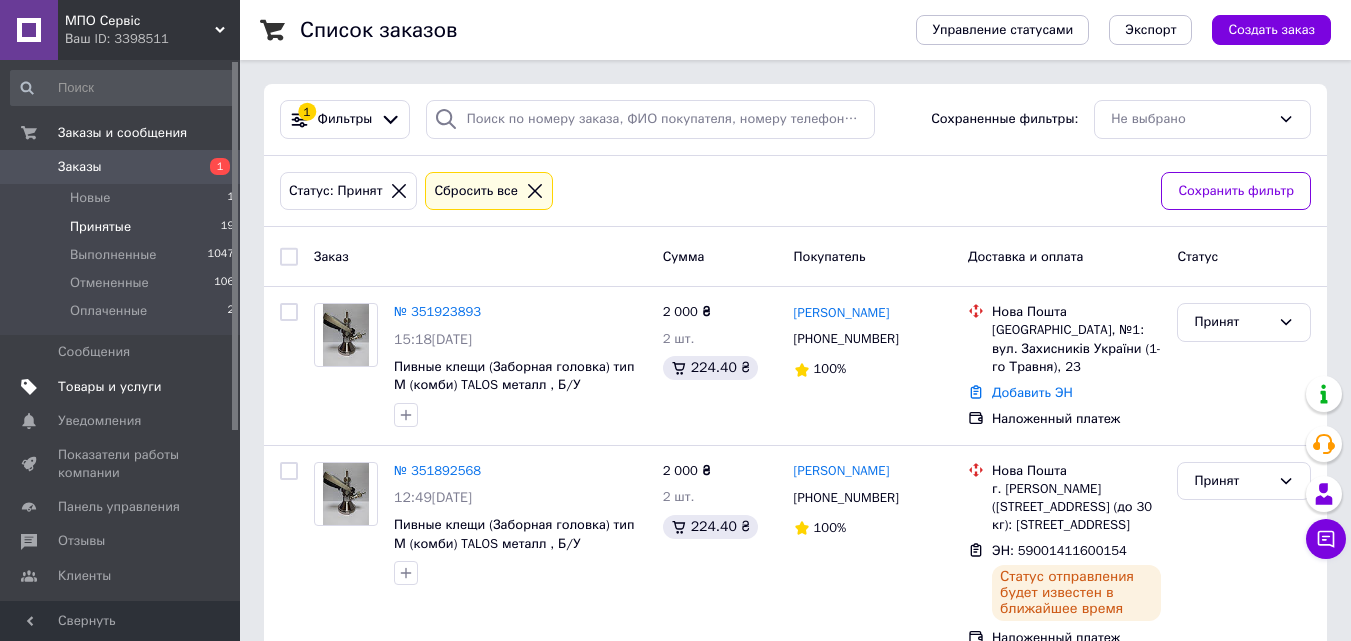 click on "Товары и услуги" at bounding box center [123, 387] 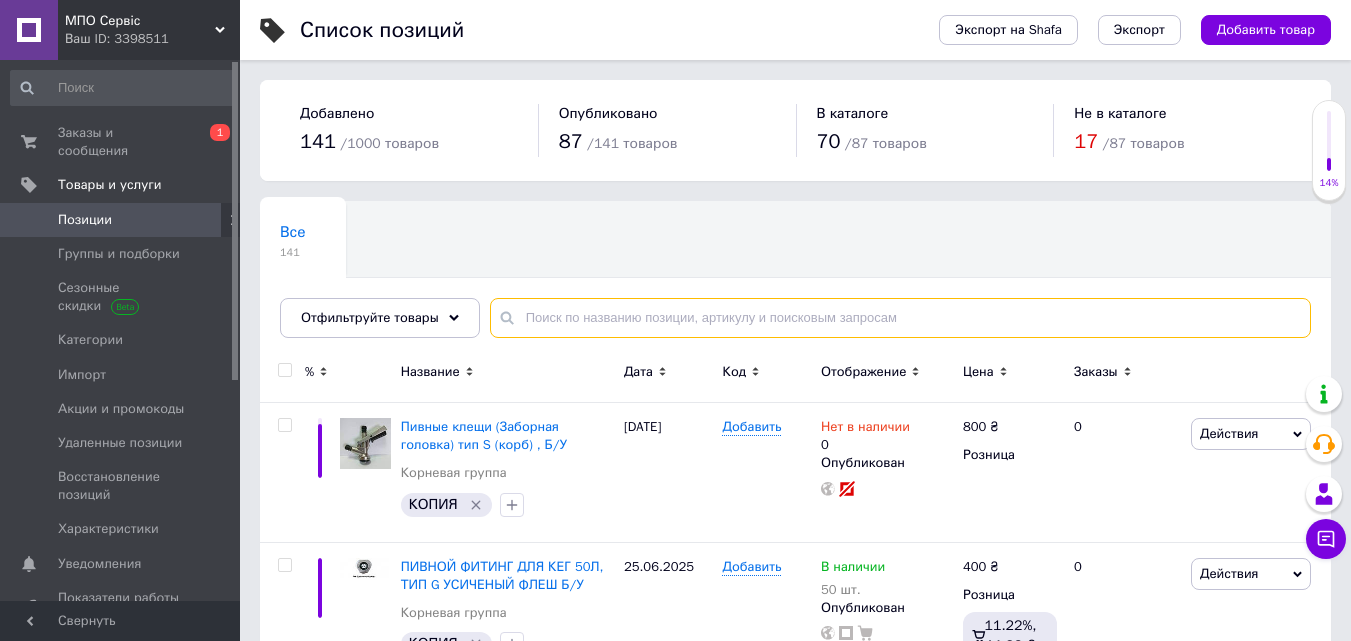 click at bounding box center (900, 318) 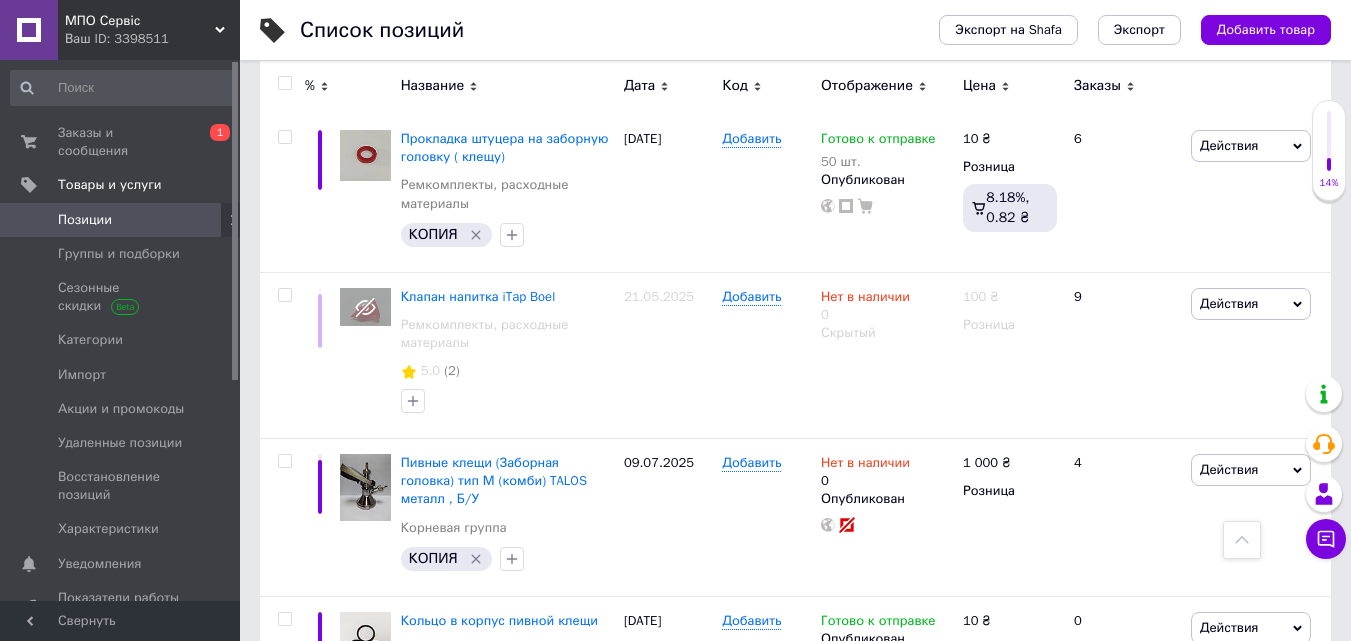 scroll, scrollTop: 1666, scrollLeft: 0, axis: vertical 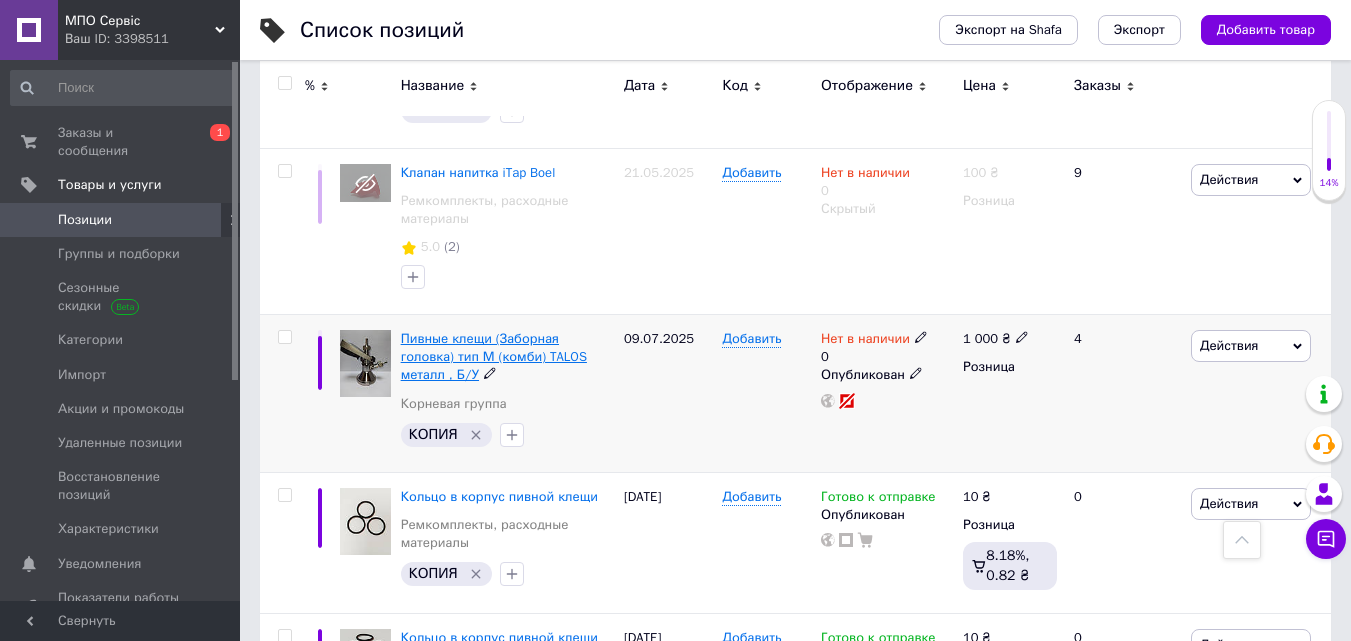 type on "клещии" 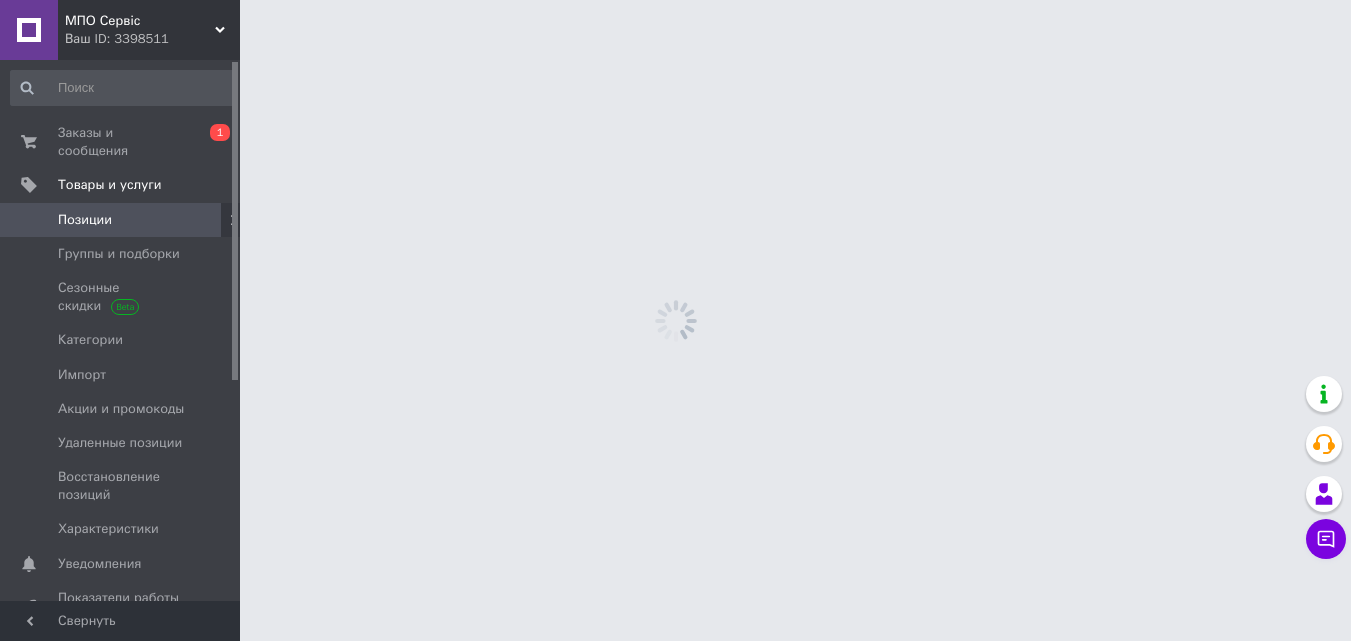 scroll, scrollTop: 0, scrollLeft: 0, axis: both 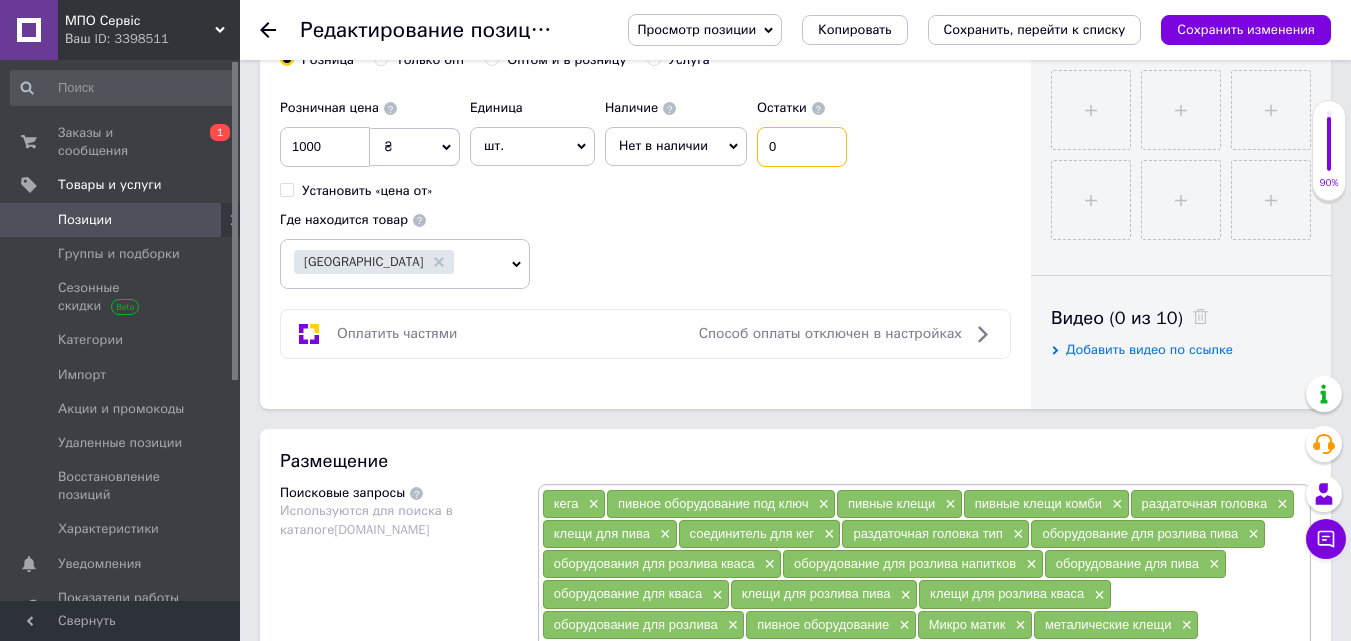 drag, startPoint x: 791, startPoint y: 143, endPoint x: 766, endPoint y: 147, distance: 25.317978 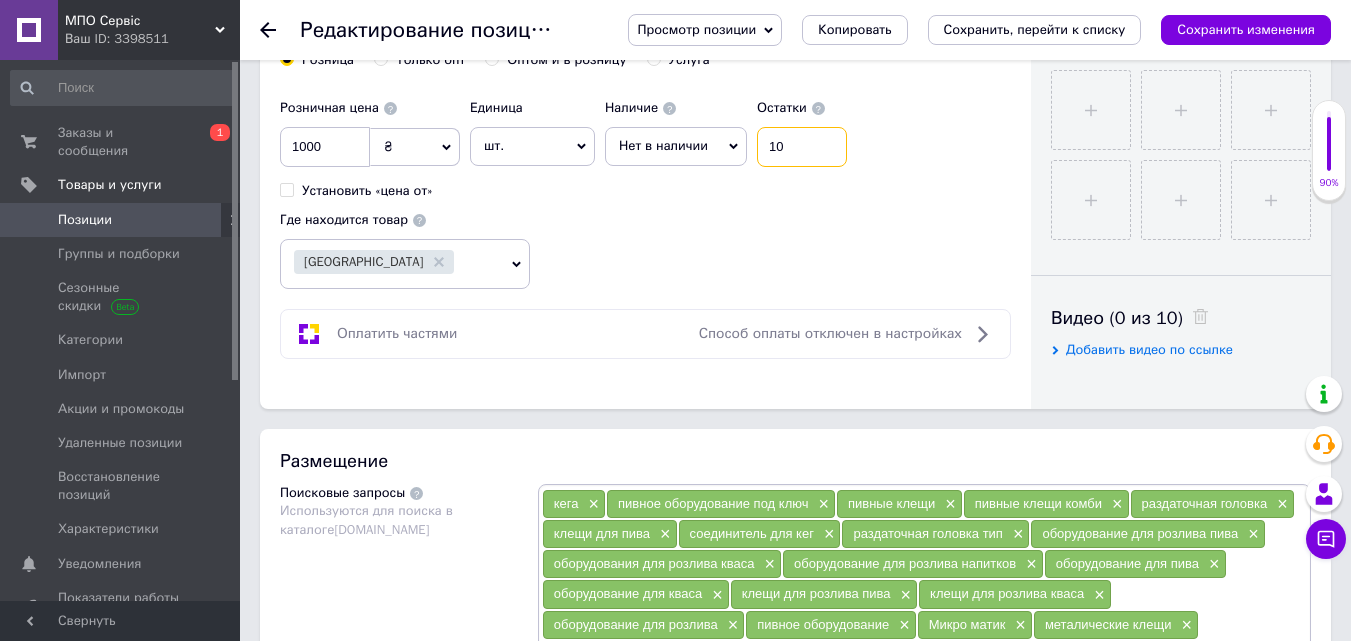 type on "10" 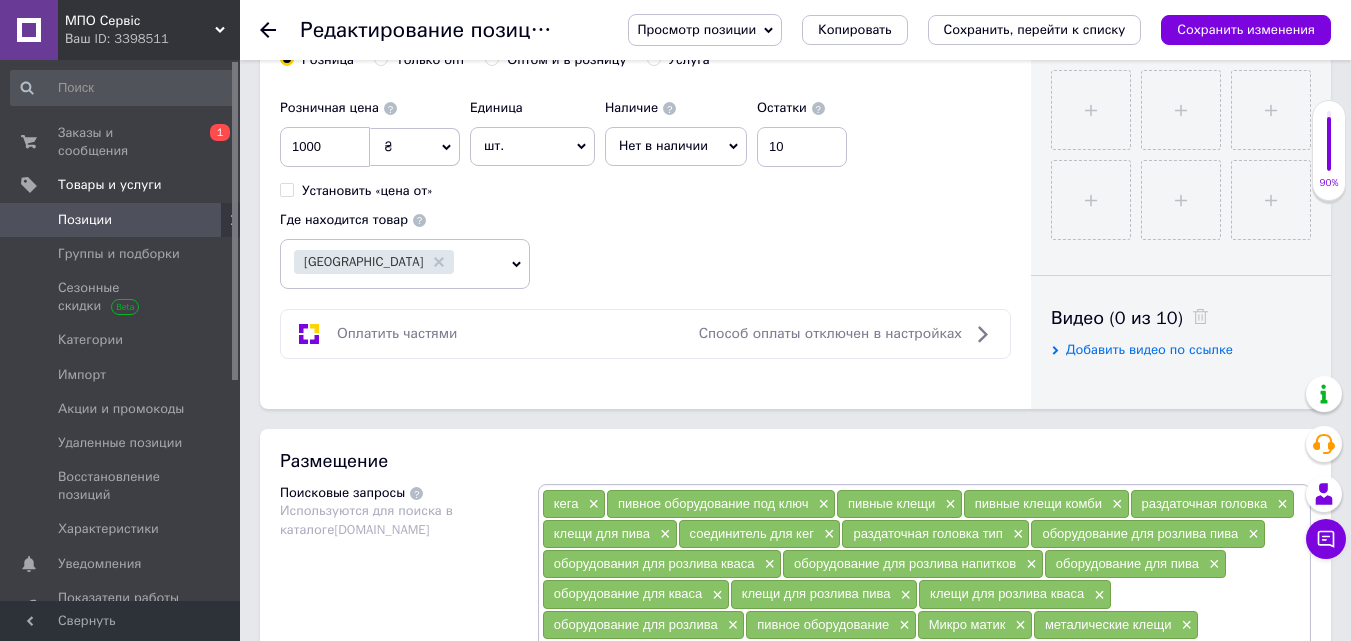 click on "Нет в наличии" at bounding box center [676, 146] 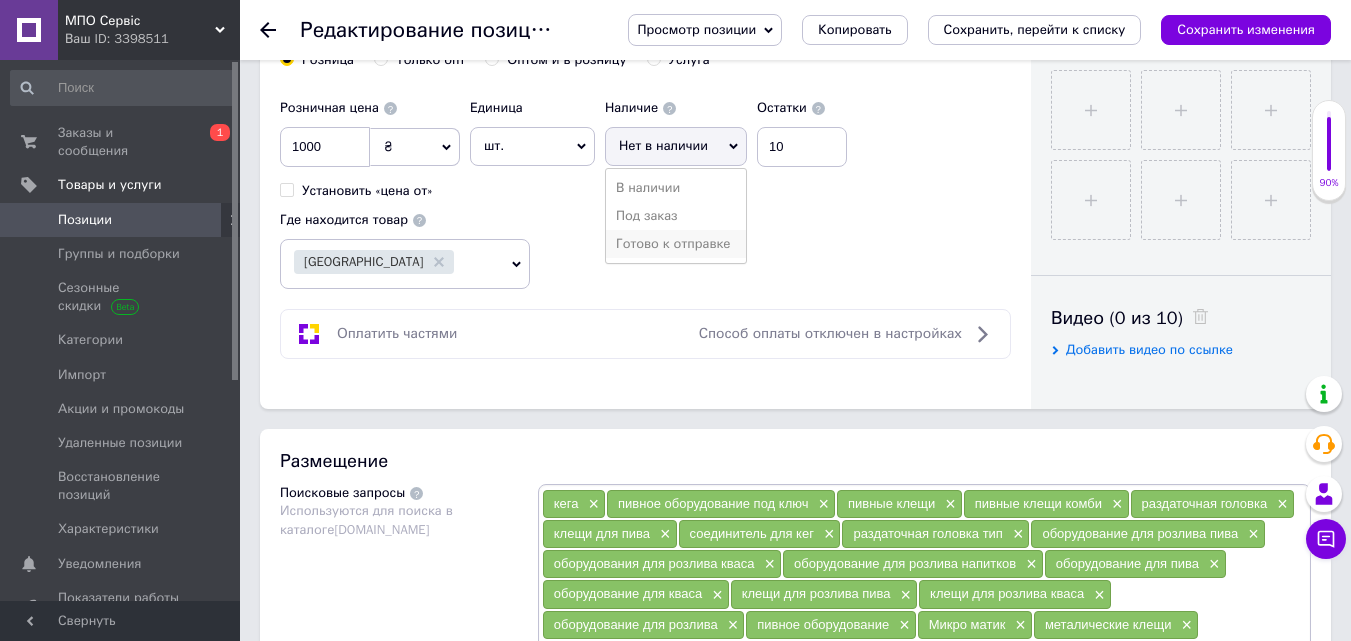 click on "Готово к отправке" at bounding box center [676, 244] 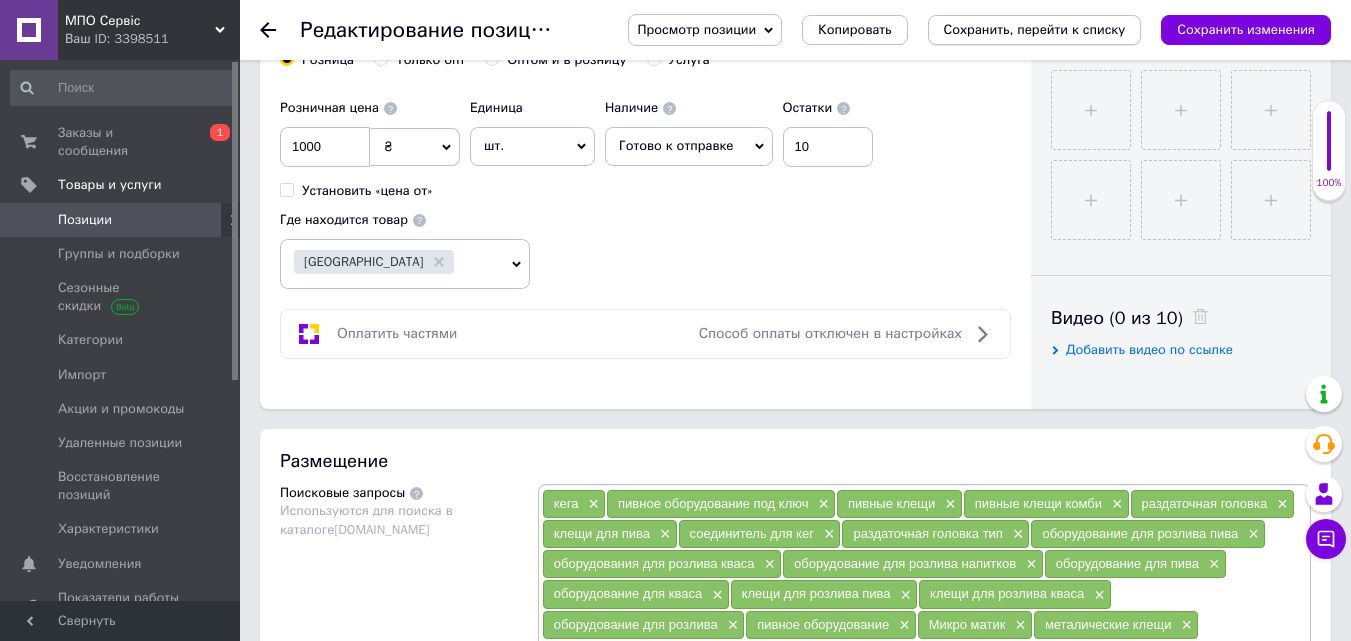click on "Сохранить, перейти к списку" at bounding box center [1035, 29] 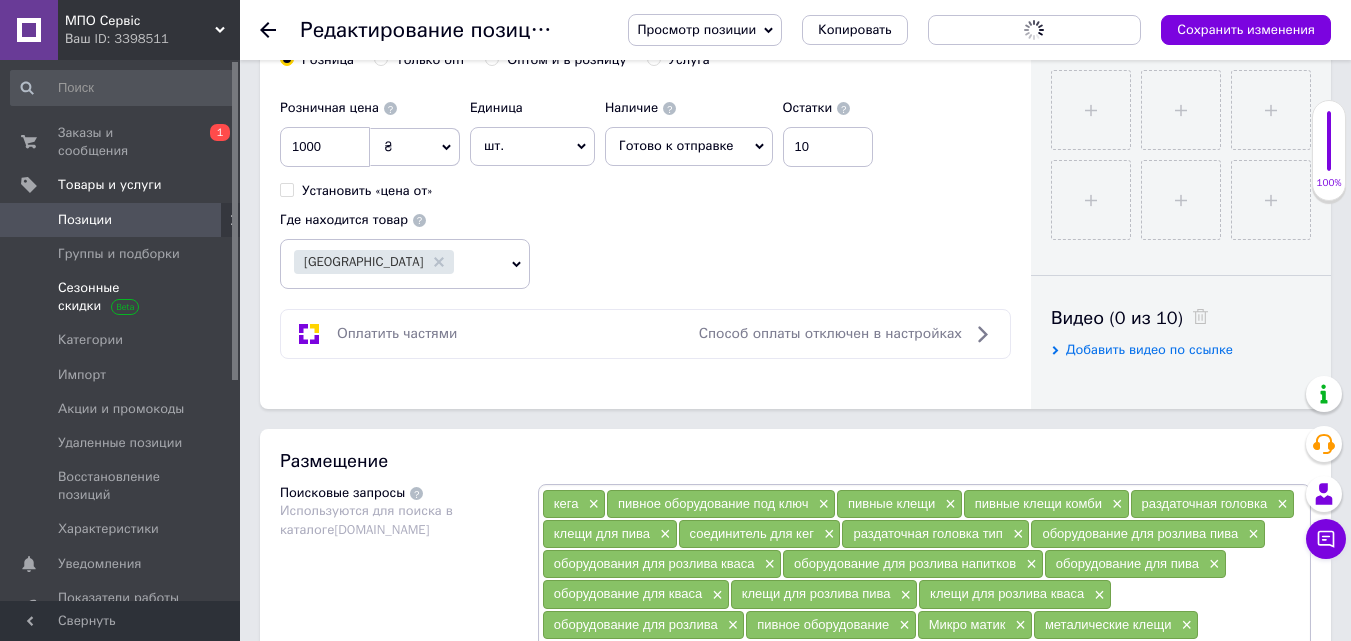 scroll, scrollTop: 0, scrollLeft: 0, axis: both 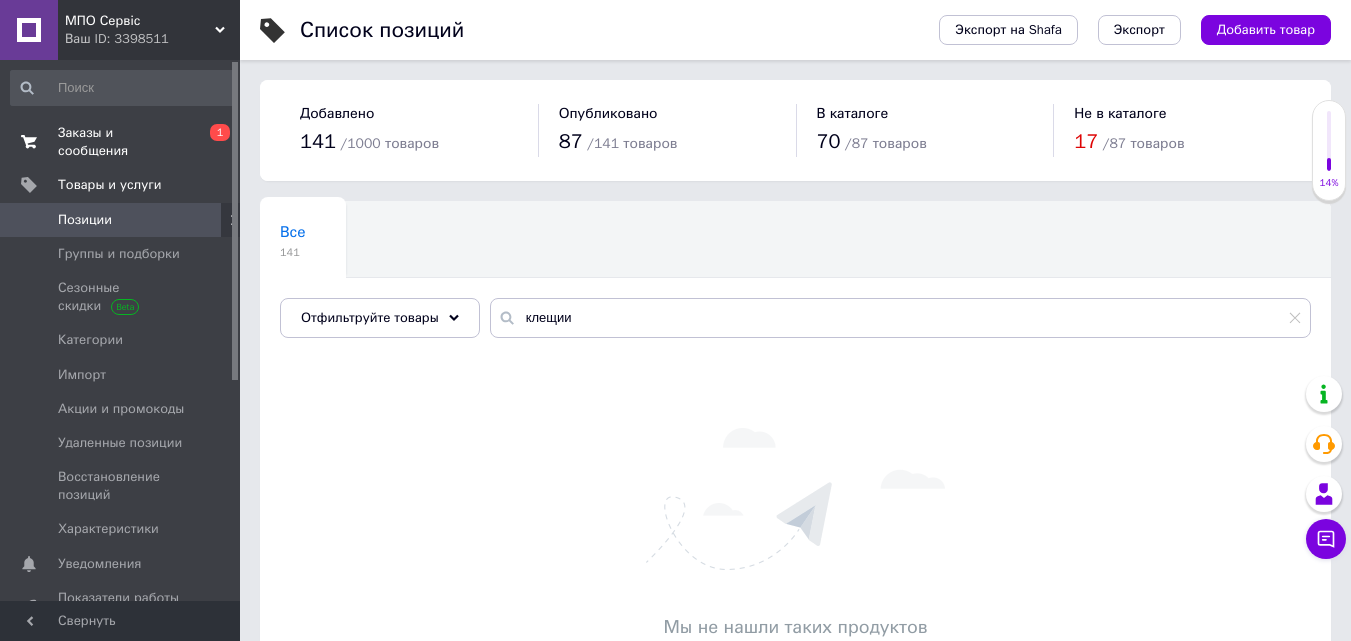 click on "Заказы и сообщения" at bounding box center (121, 142) 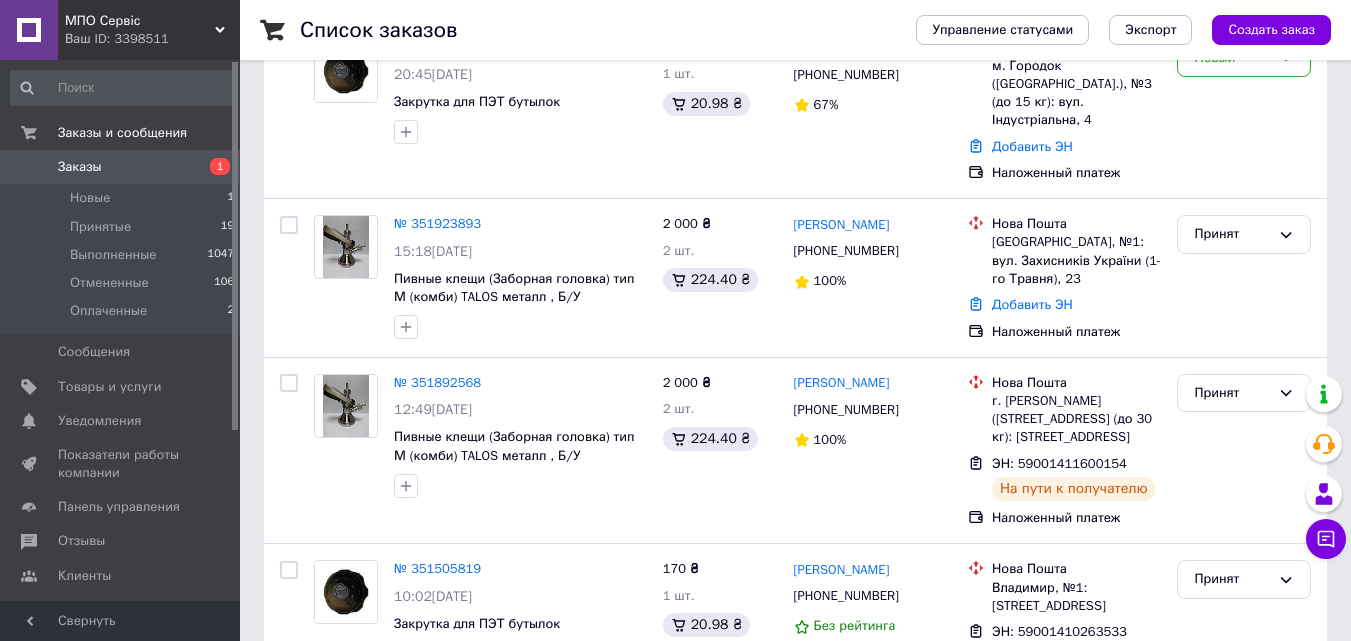 scroll, scrollTop: 159, scrollLeft: 0, axis: vertical 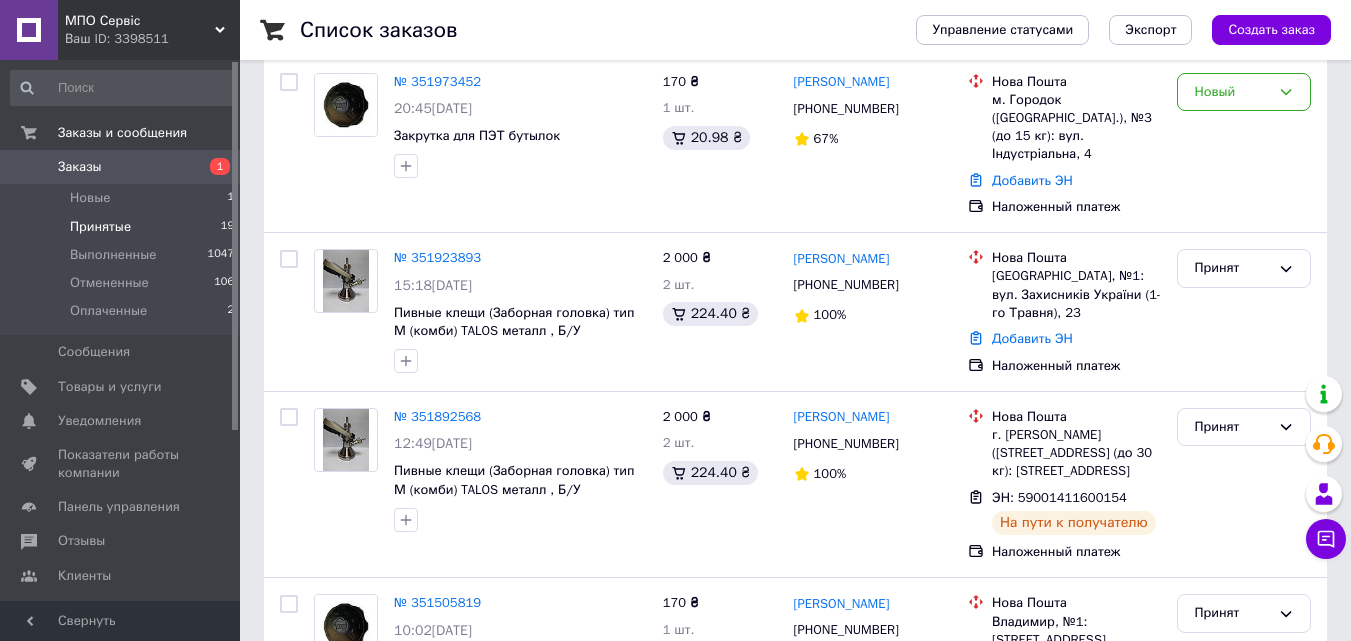 click on "Принятые 19" at bounding box center [123, 227] 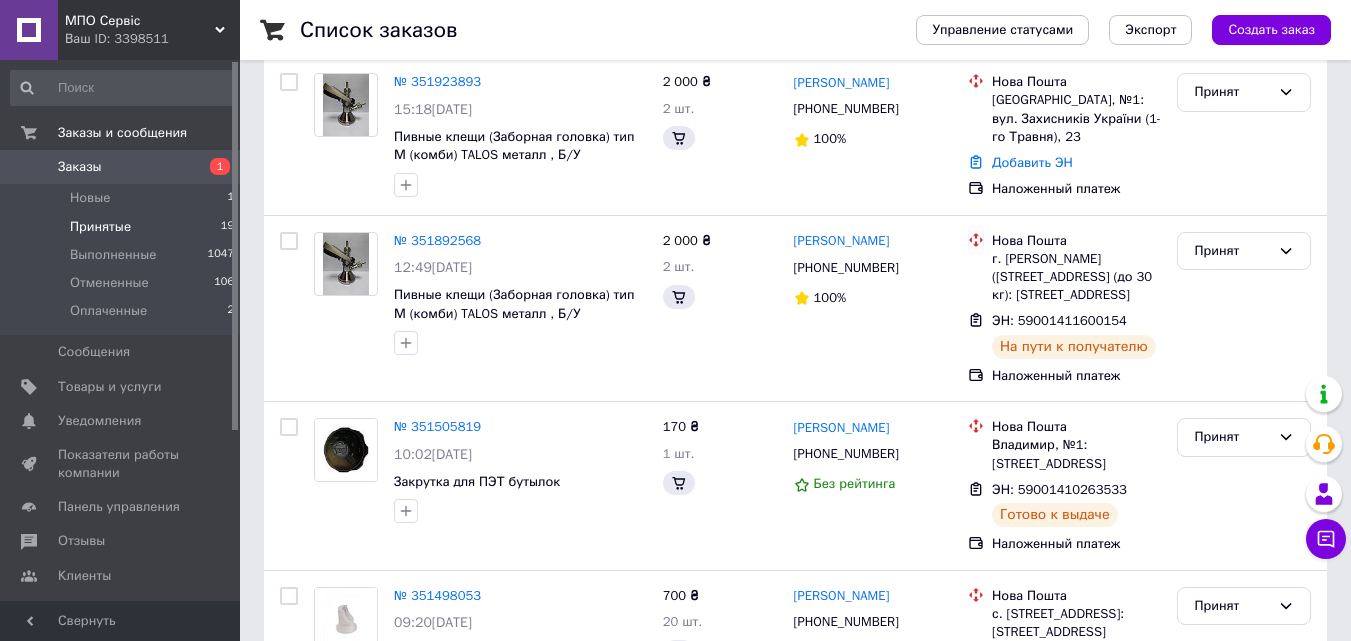 scroll, scrollTop: 0, scrollLeft: 0, axis: both 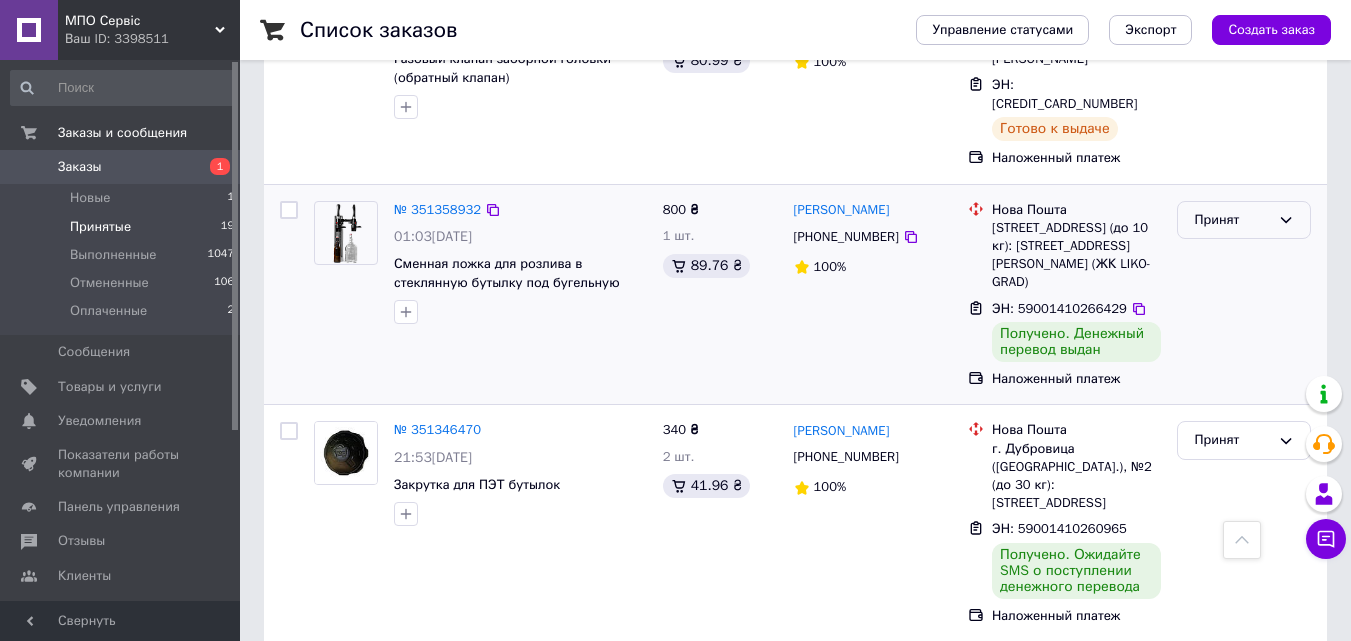 click on "Принят" at bounding box center [1244, 220] 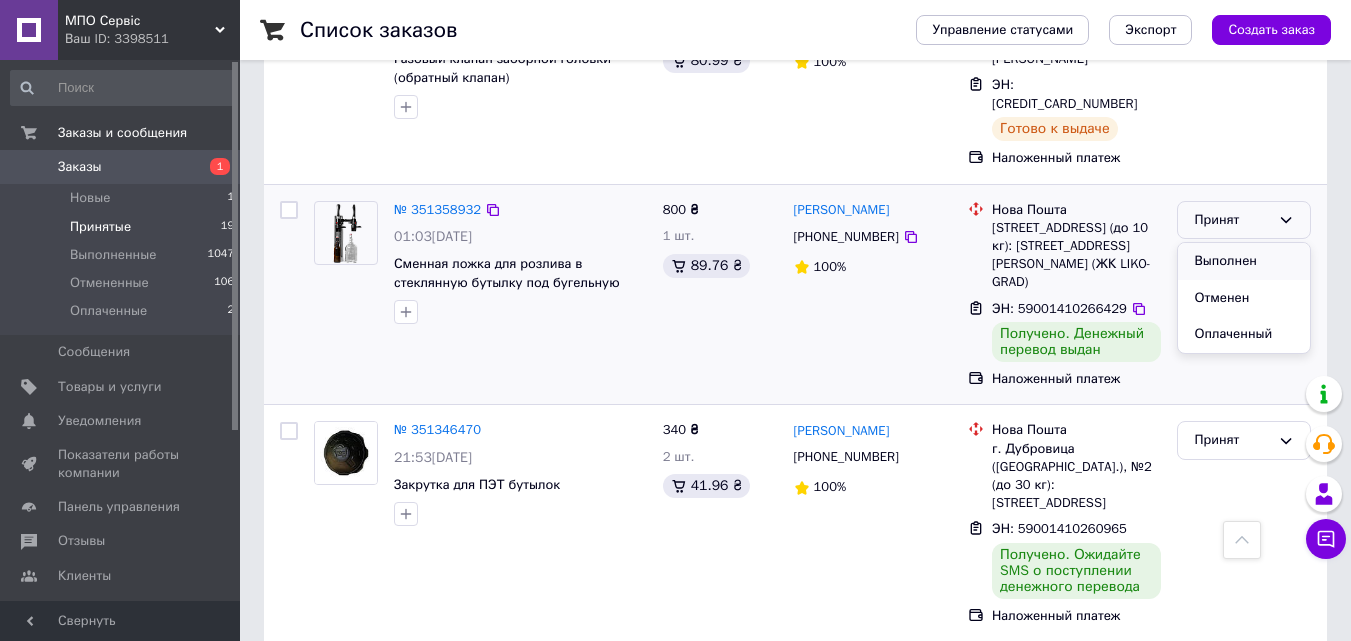 click on "Выполнен" at bounding box center (1244, 261) 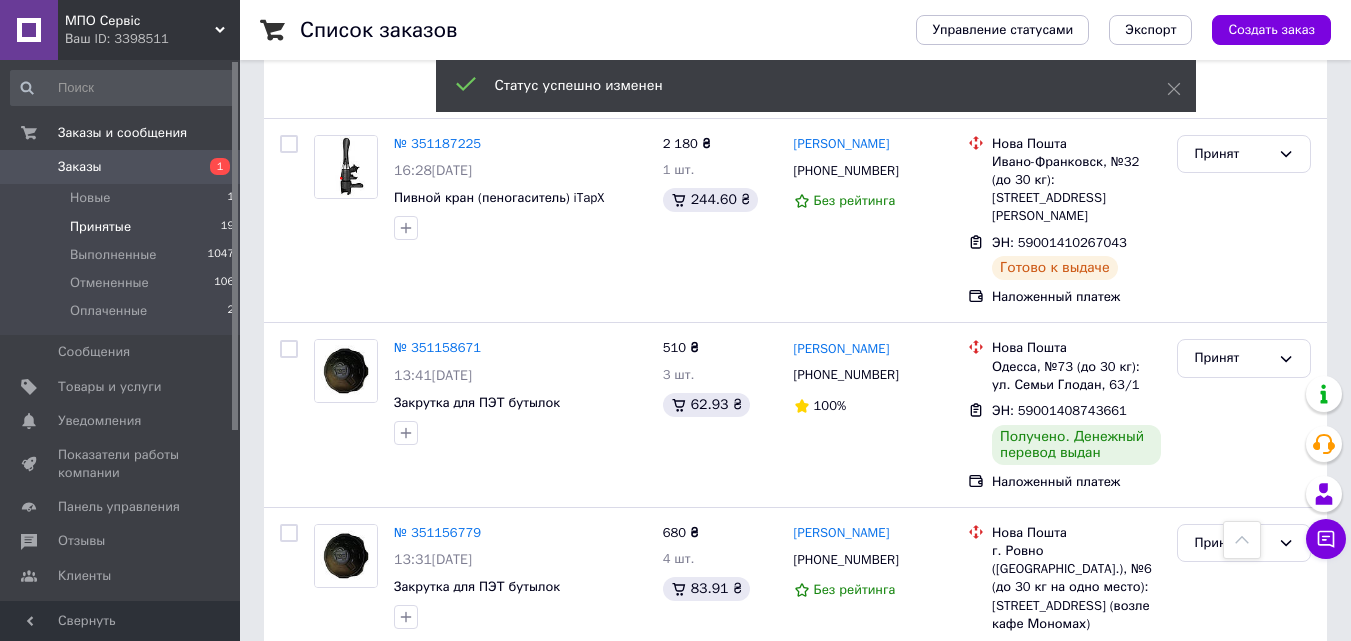 scroll, scrollTop: 1595, scrollLeft: 0, axis: vertical 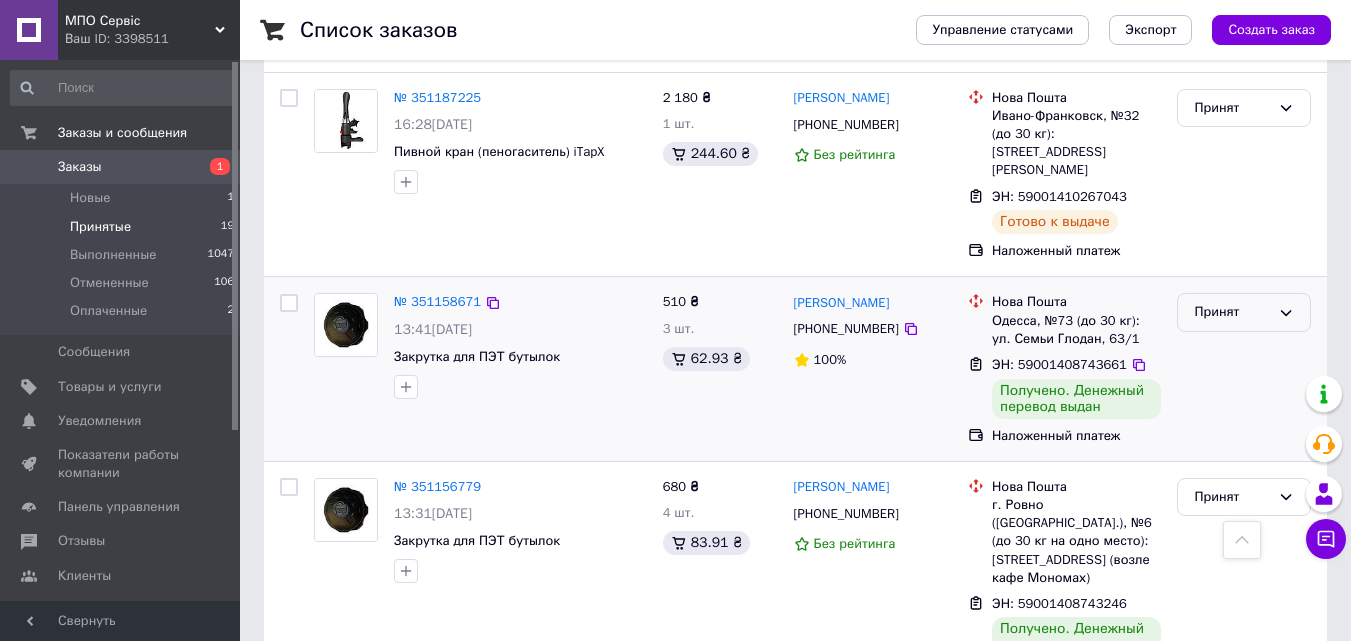 click on "Принят" at bounding box center [1244, 312] 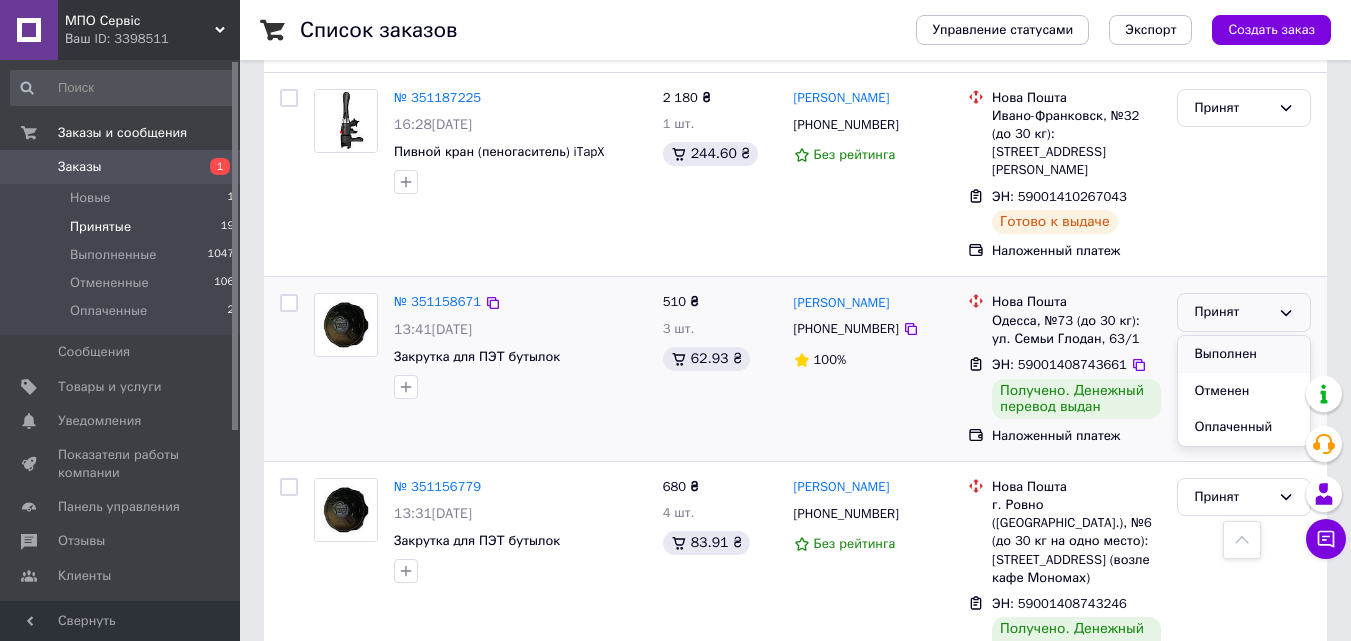 click on "Выполнен" at bounding box center (1244, 354) 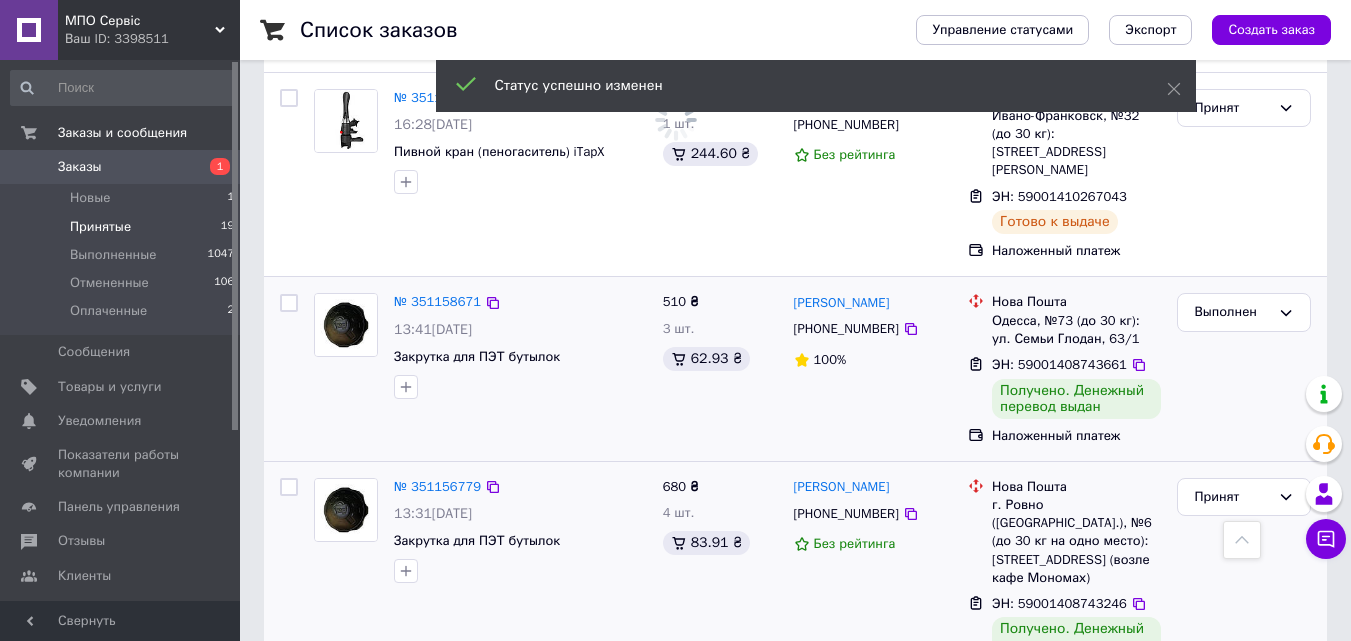 scroll, scrollTop: 1860, scrollLeft: 0, axis: vertical 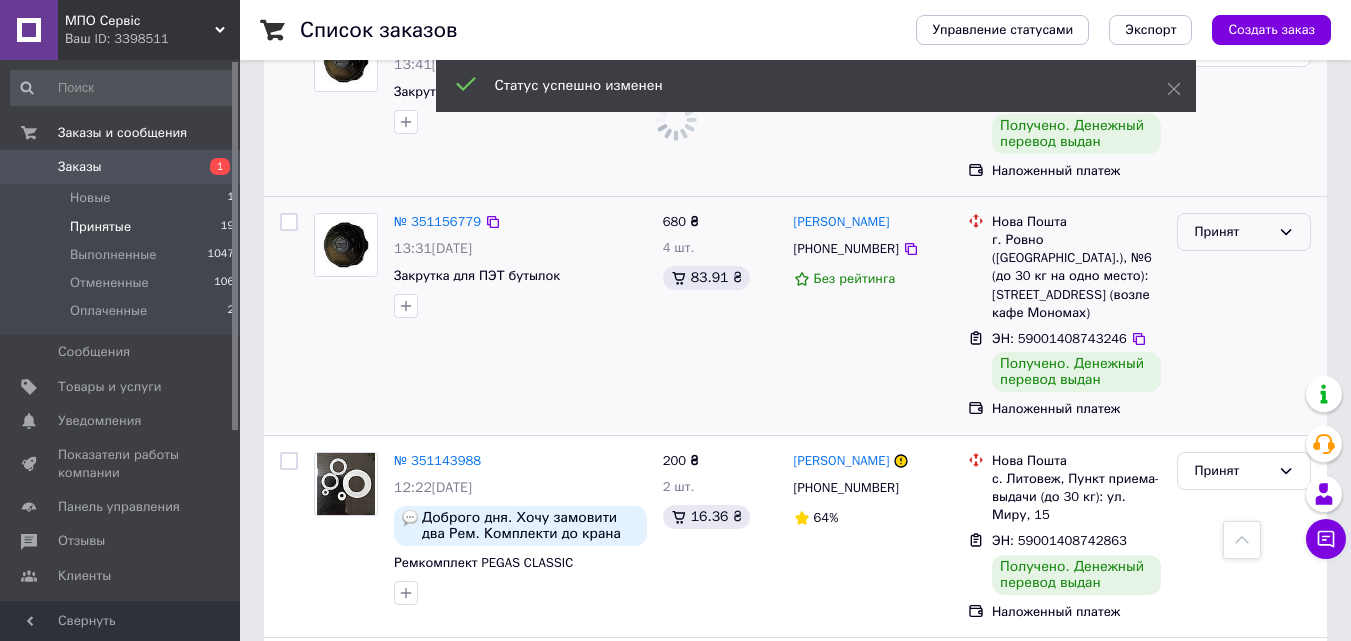 click on "Принят" at bounding box center (1232, 232) 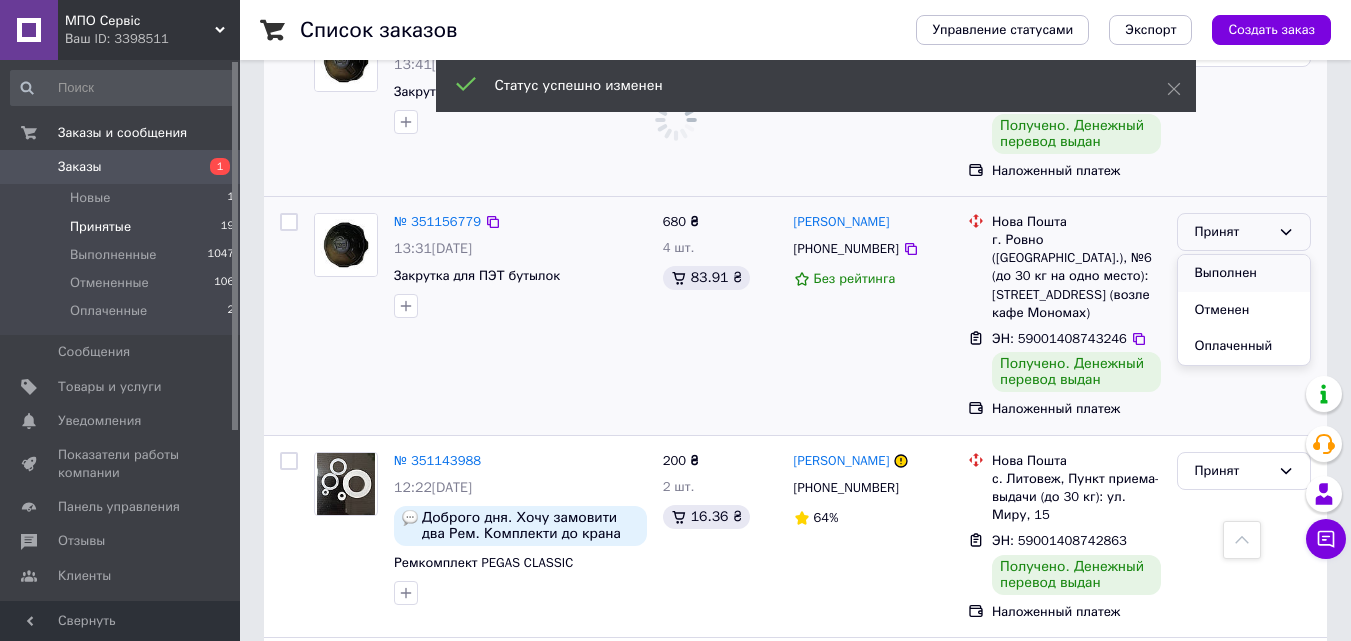 click on "Выполнен" at bounding box center (1244, 273) 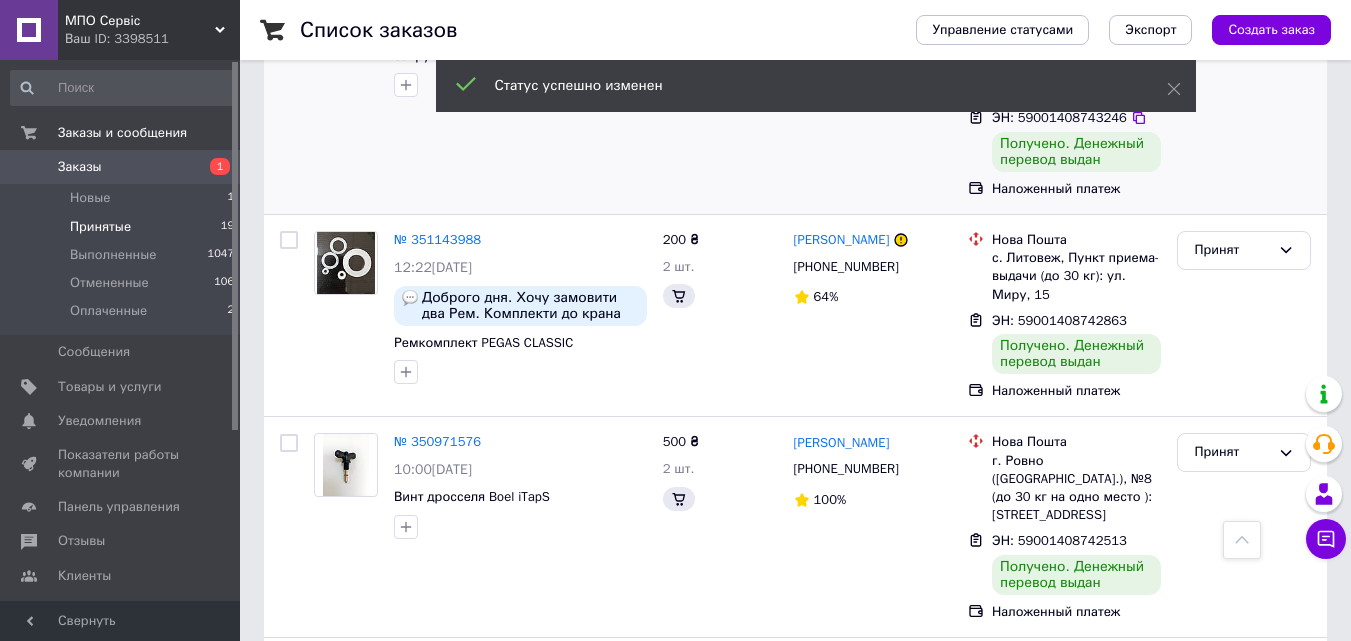 scroll, scrollTop: 1639, scrollLeft: 0, axis: vertical 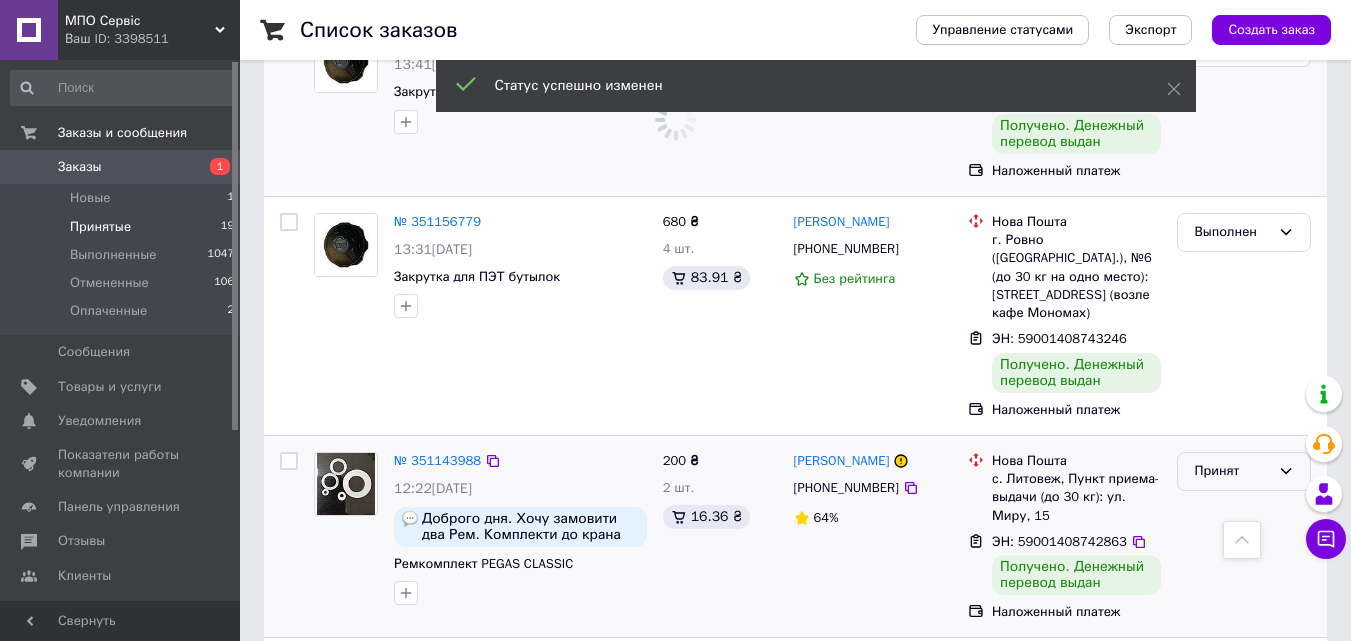 click on "Принят" at bounding box center [1232, 471] 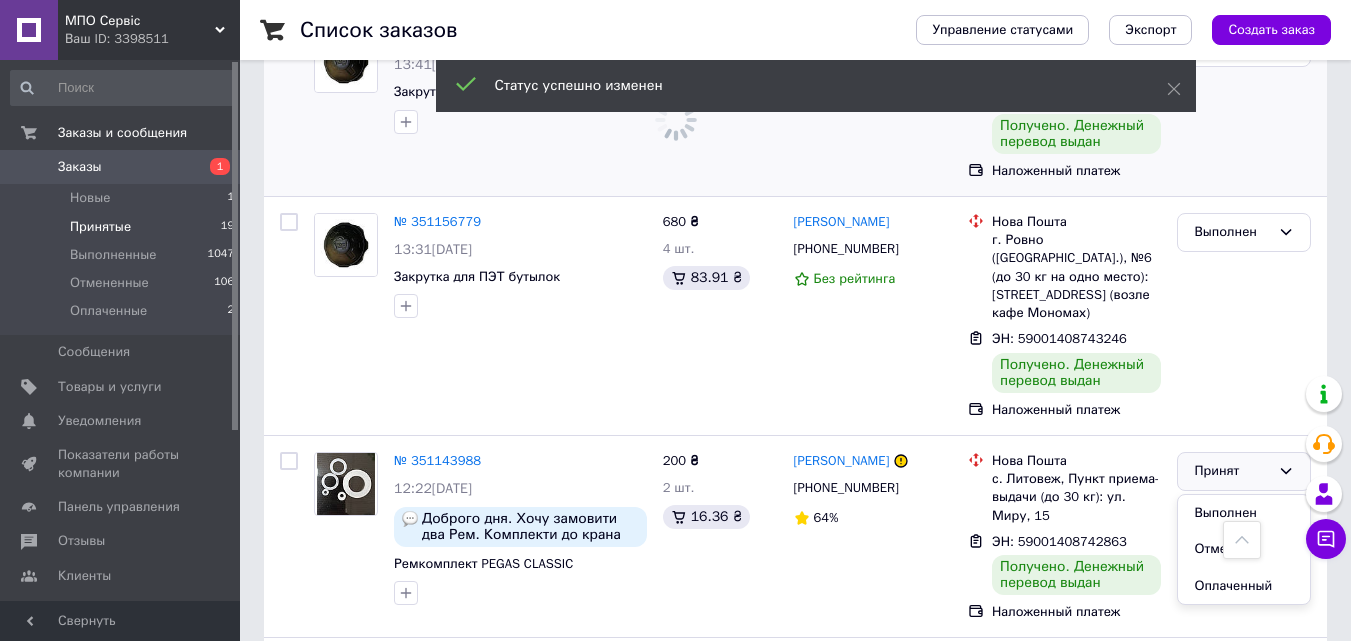 drag, startPoint x: 1212, startPoint y: 401, endPoint x: 1365, endPoint y: 349, distance: 161.59517 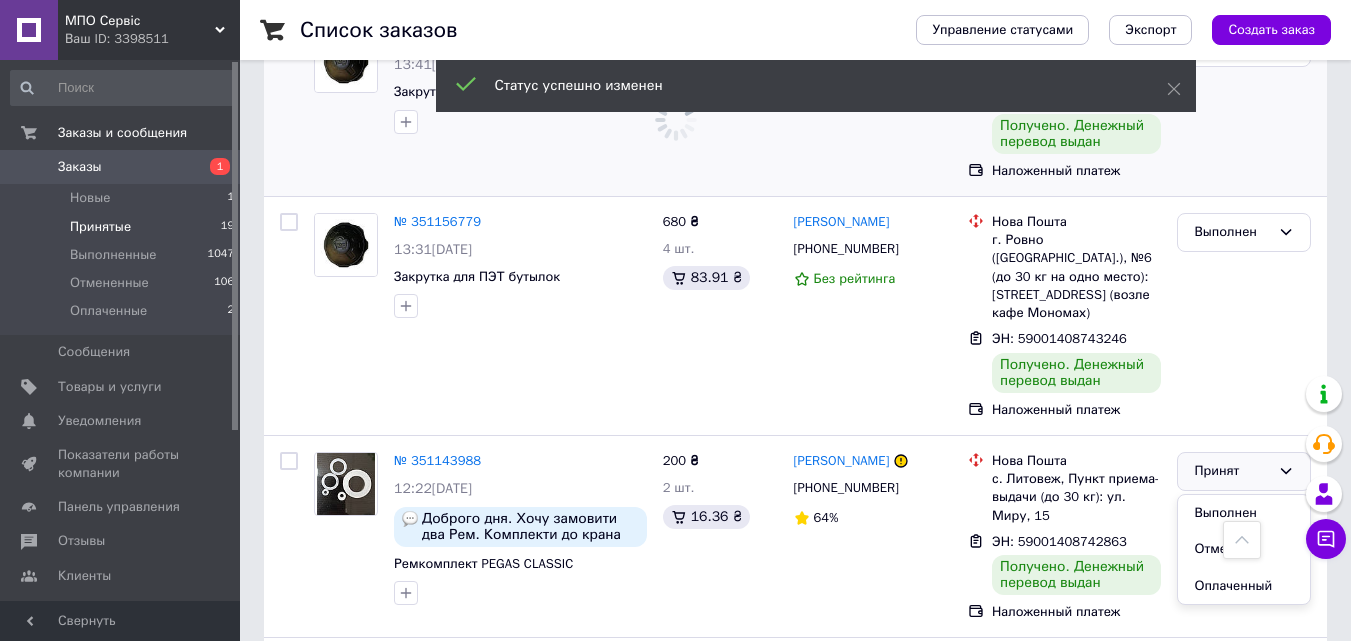 click on "Выполнен" at bounding box center [1244, 513] 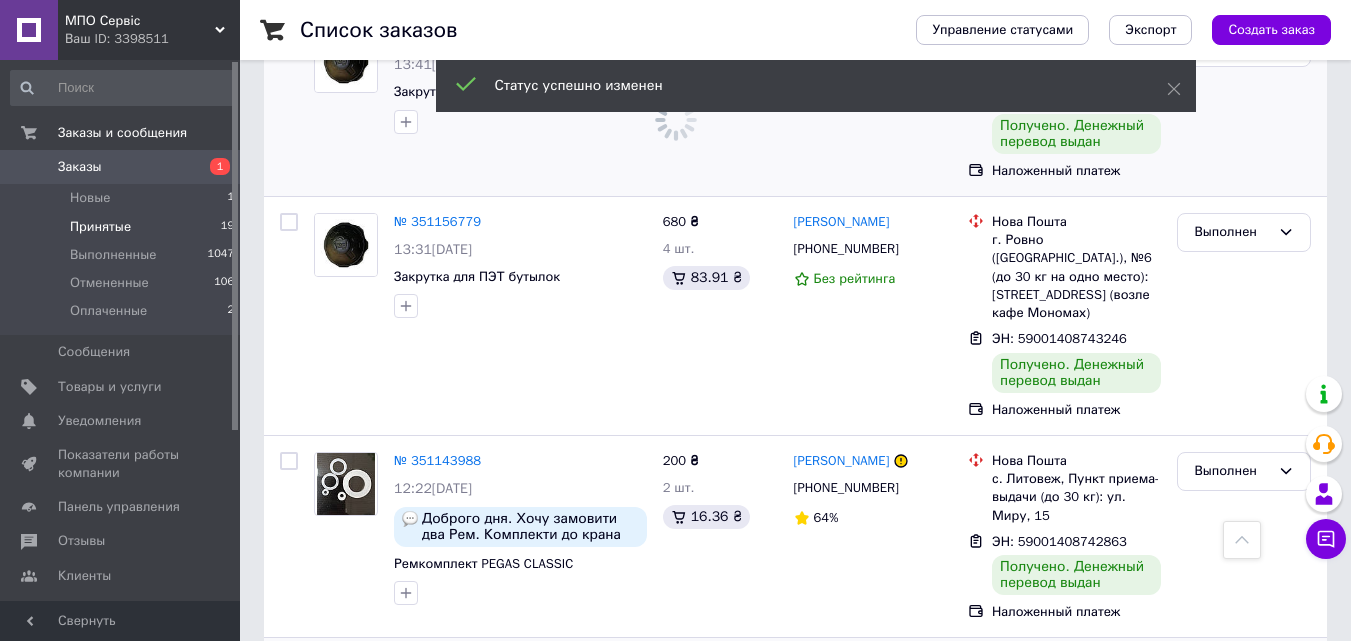 scroll, scrollTop: 1951, scrollLeft: 0, axis: vertical 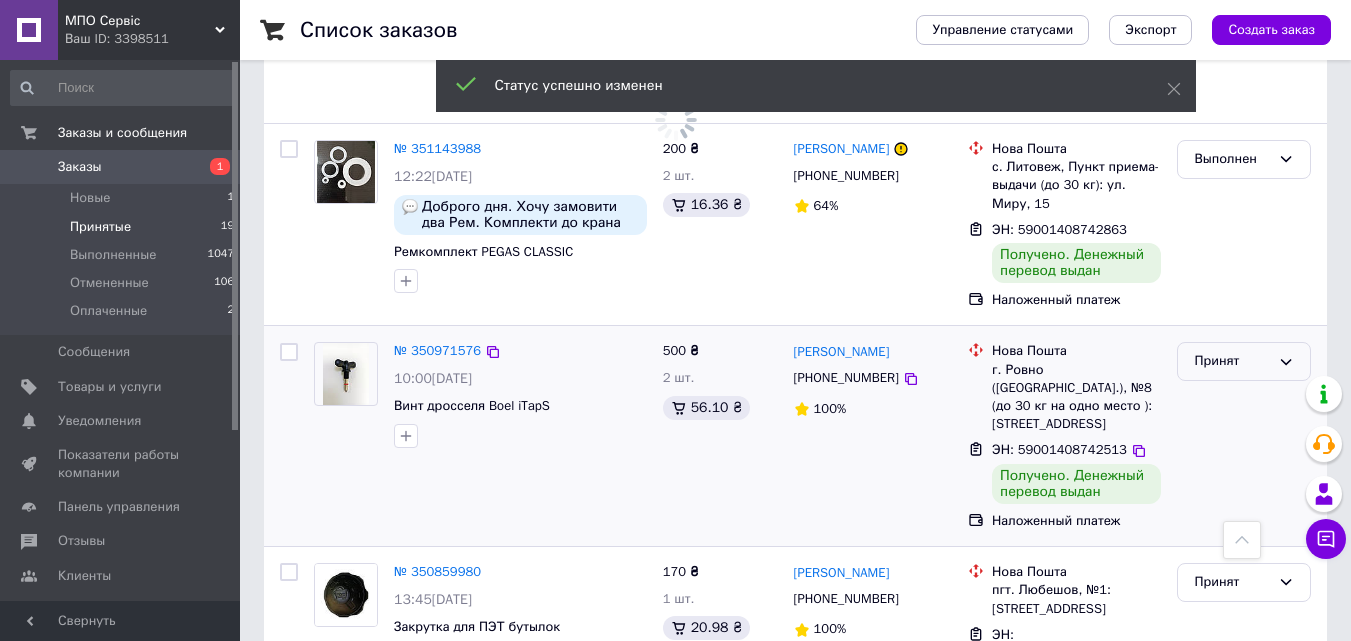 click on "Принят" at bounding box center [1232, 361] 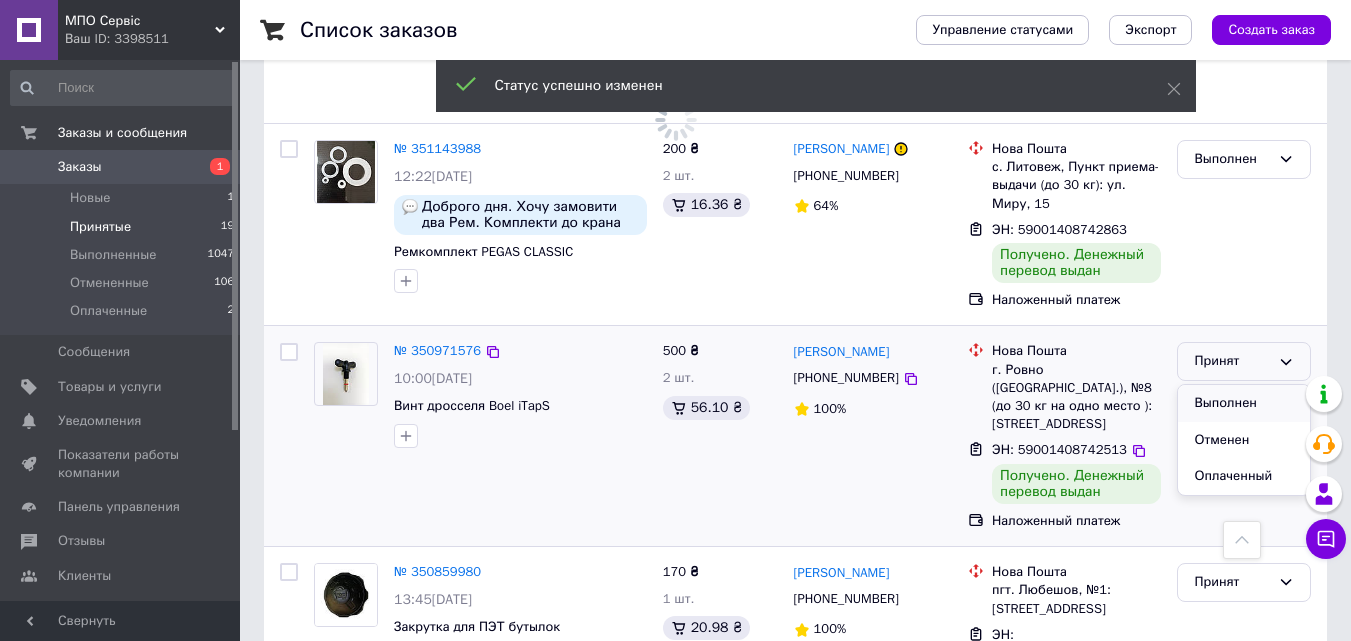 click on "Выполнен" at bounding box center (1244, 403) 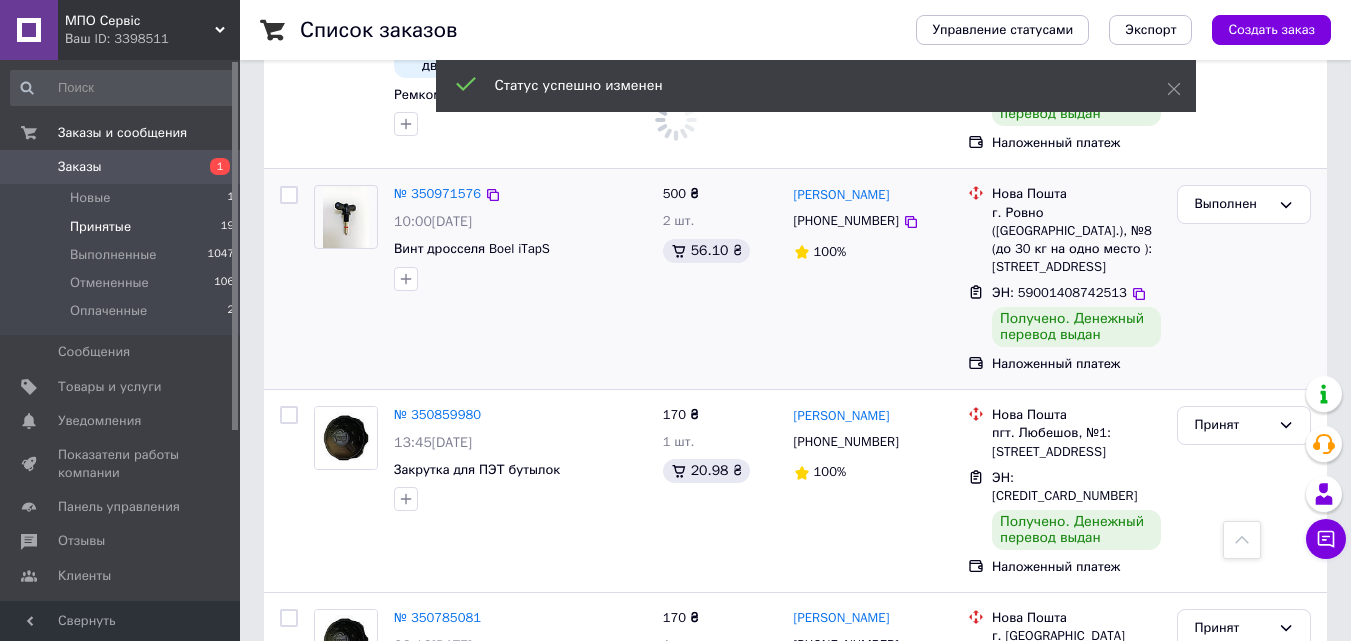 scroll, scrollTop: 2145, scrollLeft: 0, axis: vertical 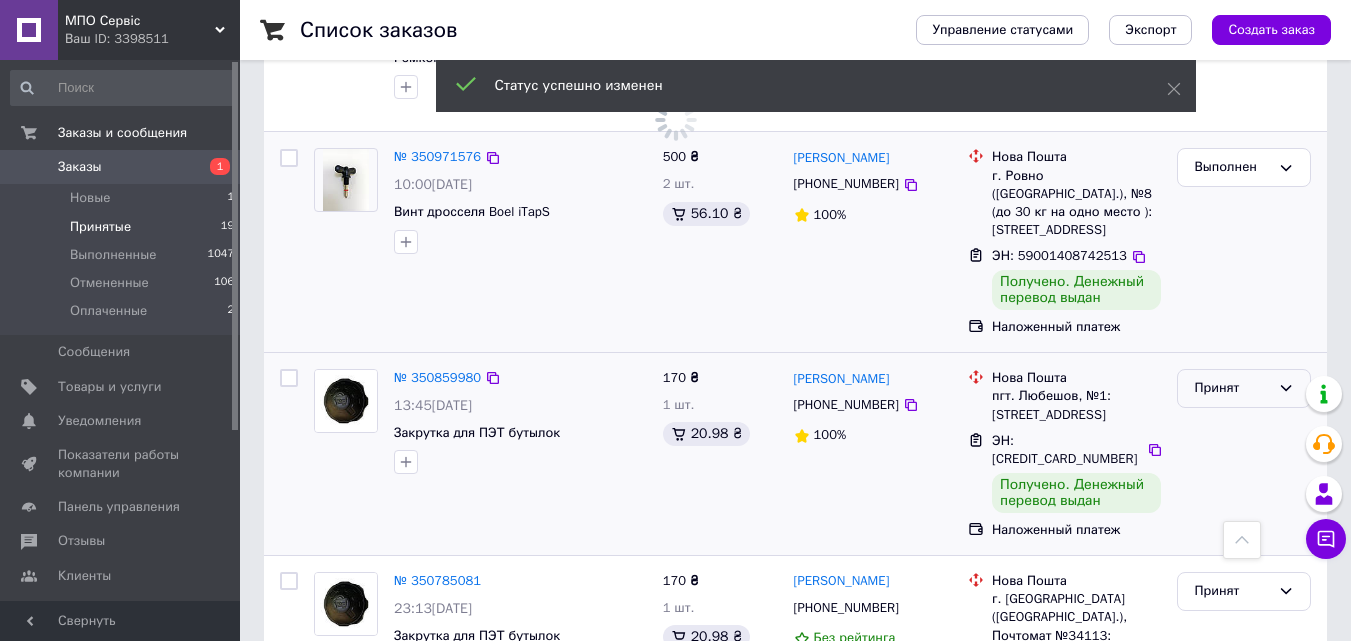click on "Принят" at bounding box center (1232, 388) 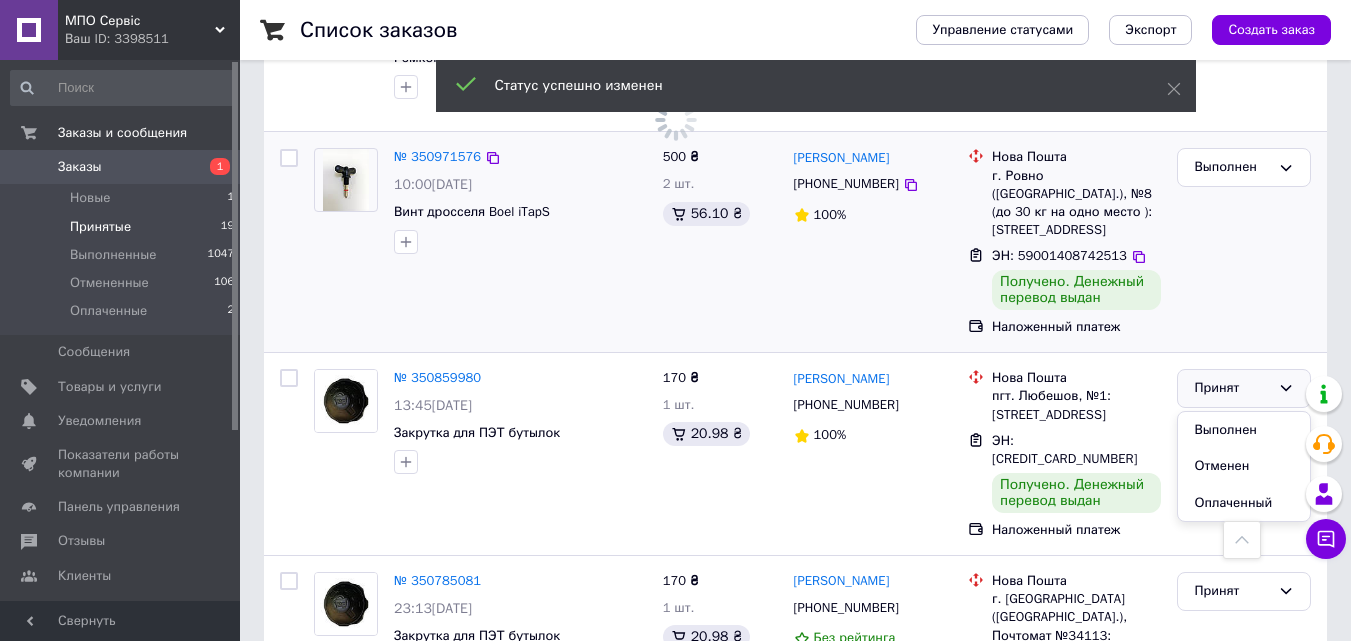 click on "Выполнен" at bounding box center [1244, 430] 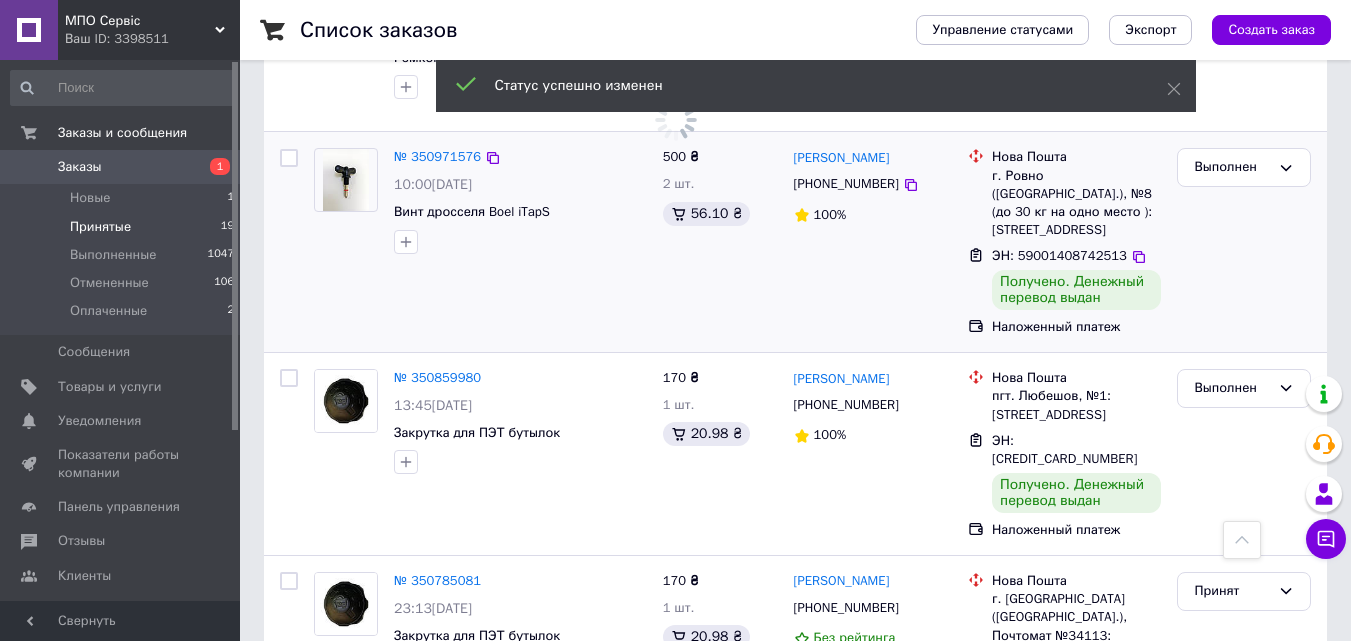scroll, scrollTop: 2345, scrollLeft: 0, axis: vertical 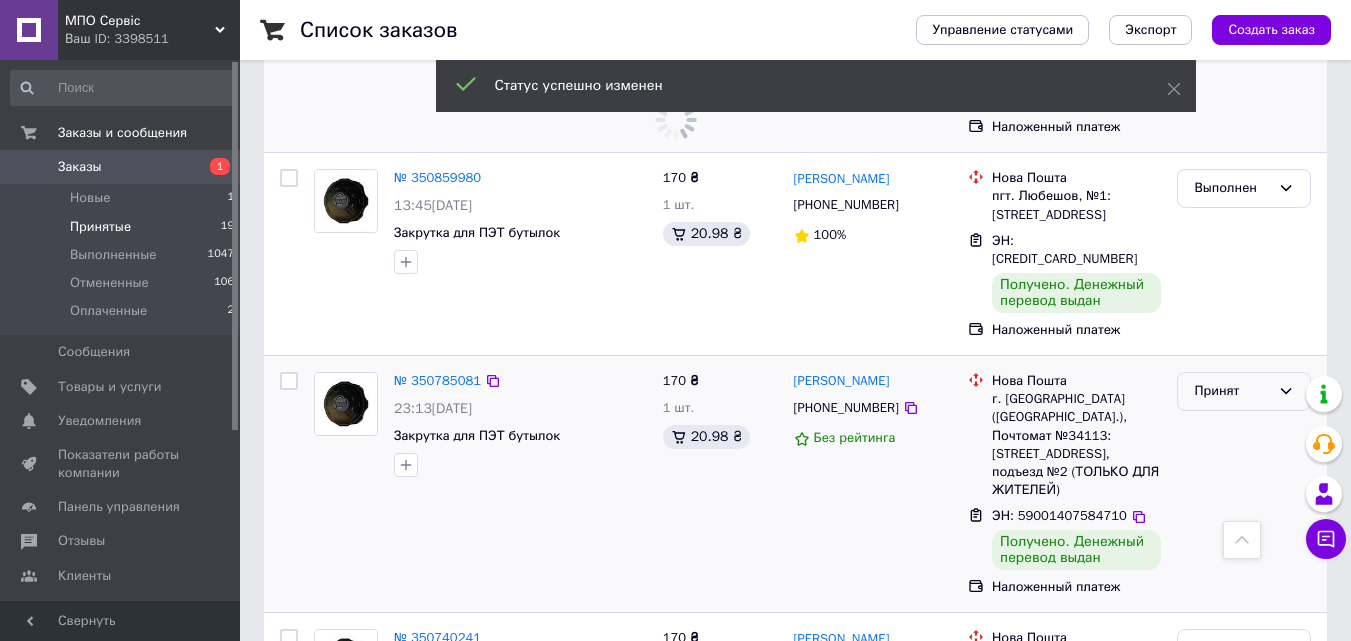 click on "Принят" at bounding box center (1232, 391) 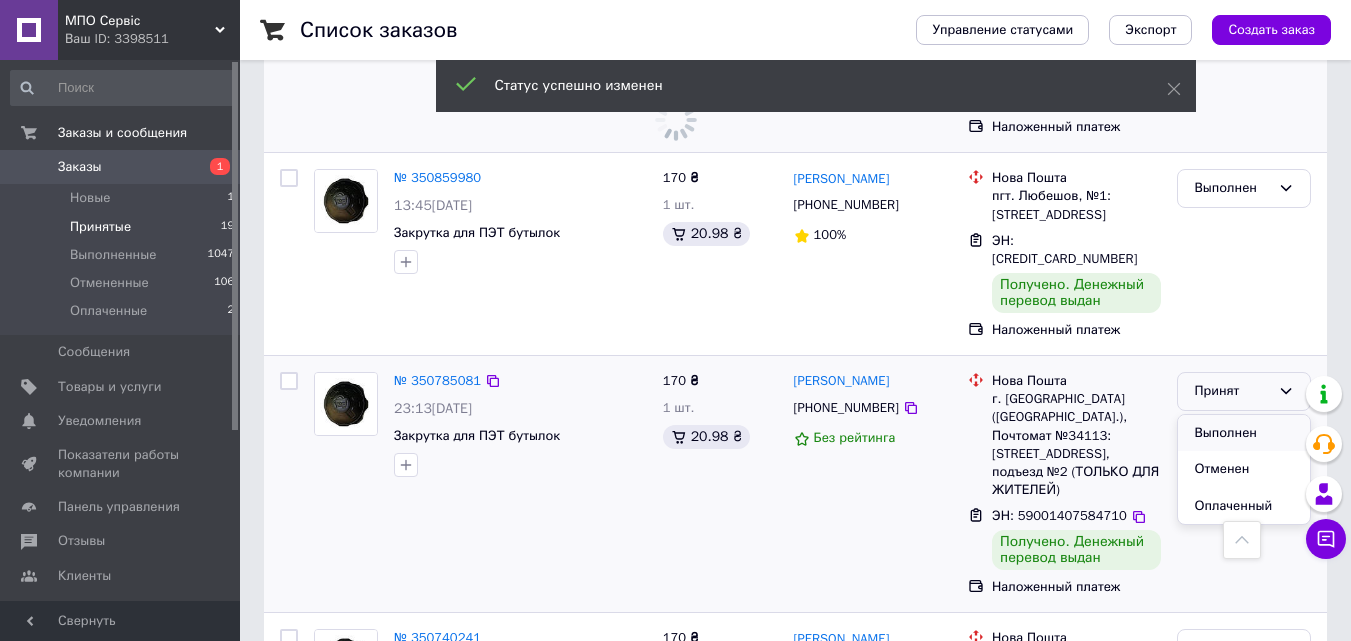 click on "Выполнен" at bounding box center [1244, 433] 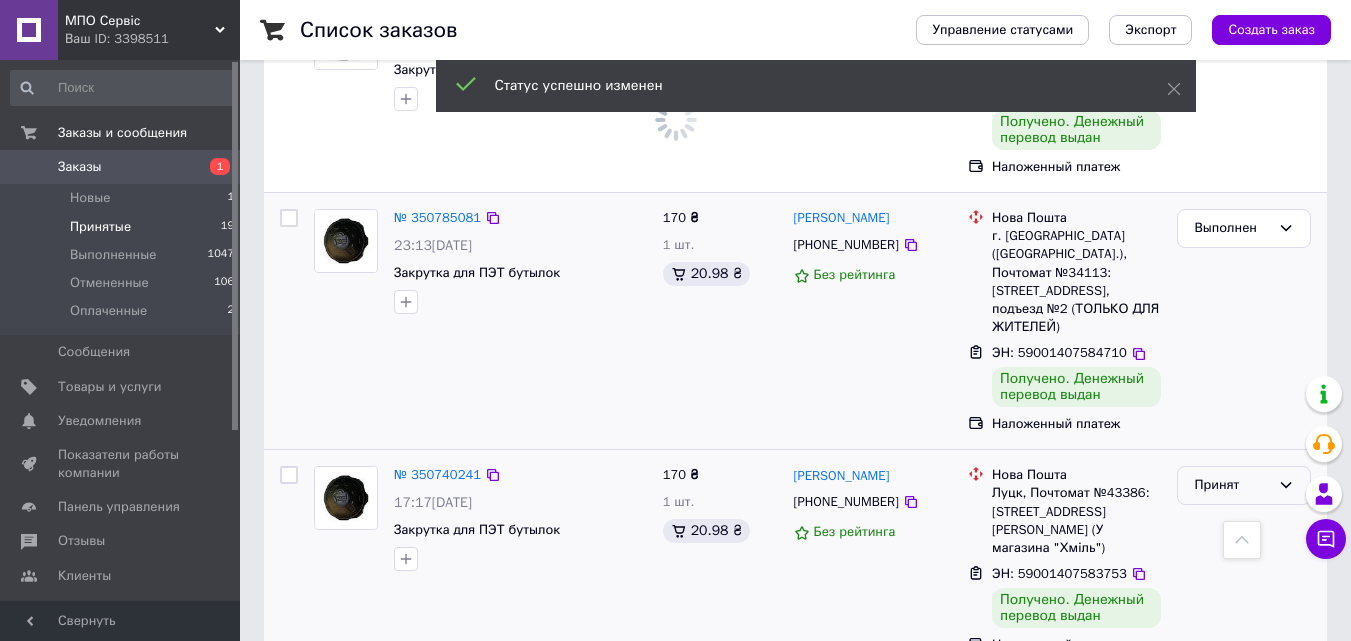 scroll, scrollTop: 2564, scrollLeft: 0, axis: vertical 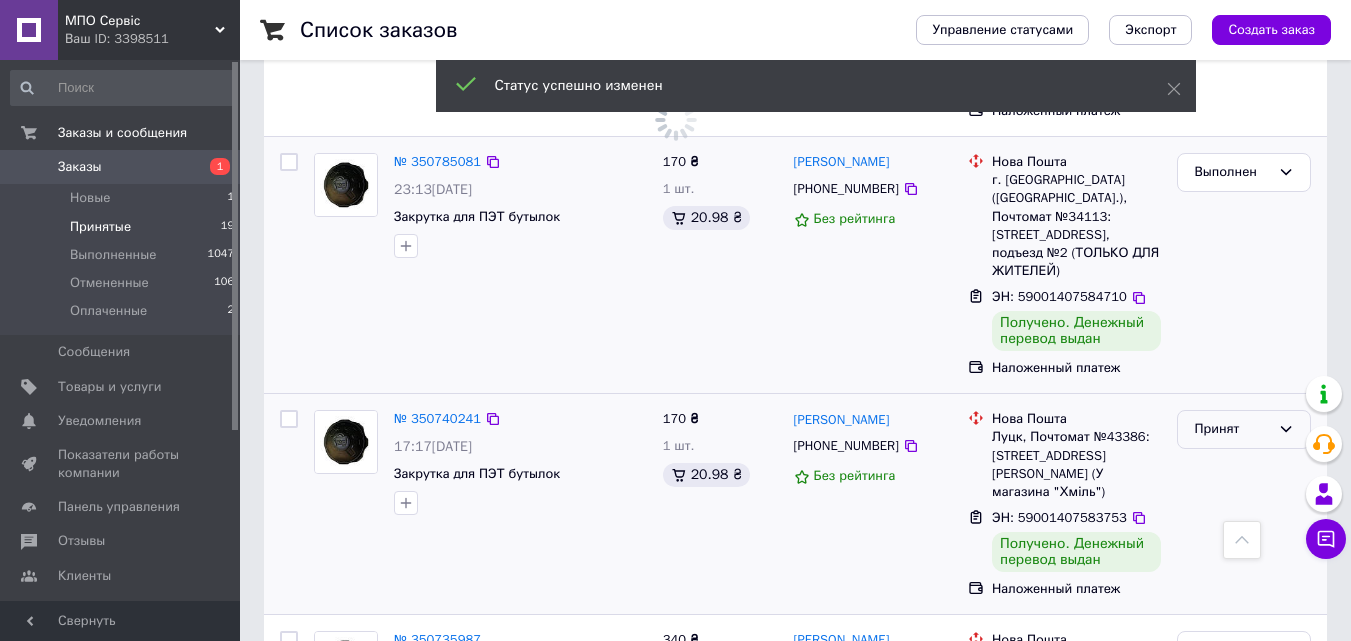 click on "Принят" at bounding box center [1232, 429] 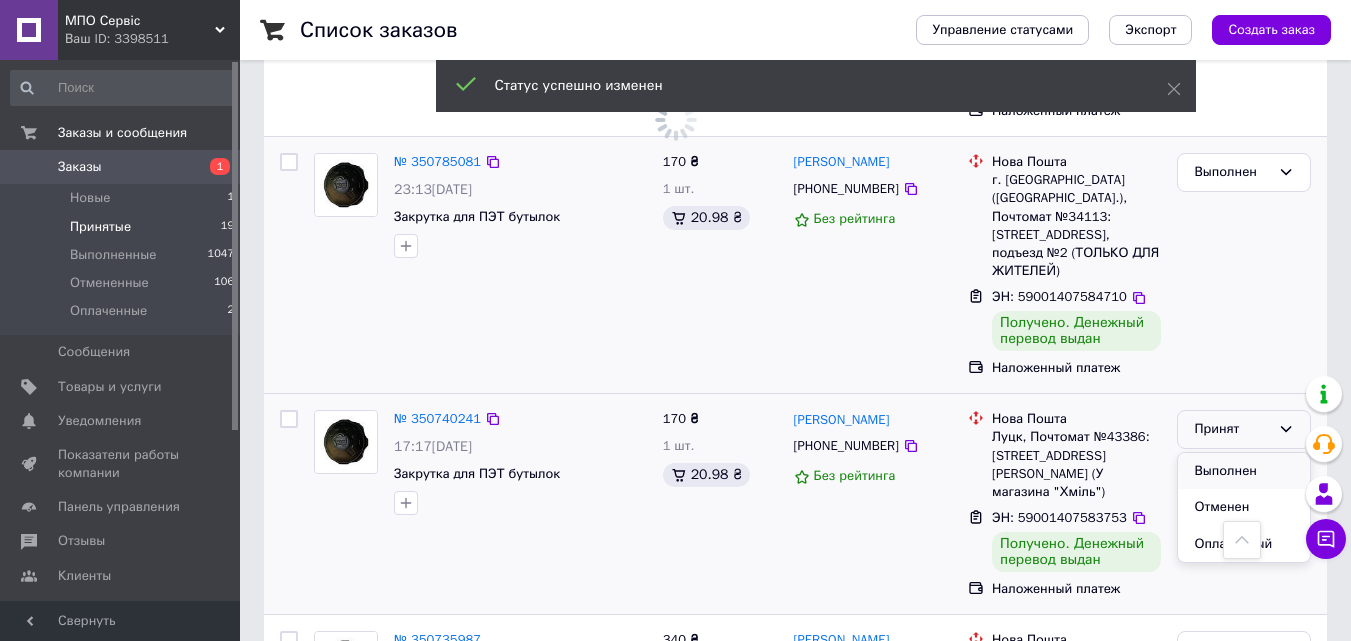 click on "Выполнен" at bounding box center (1244, 471) 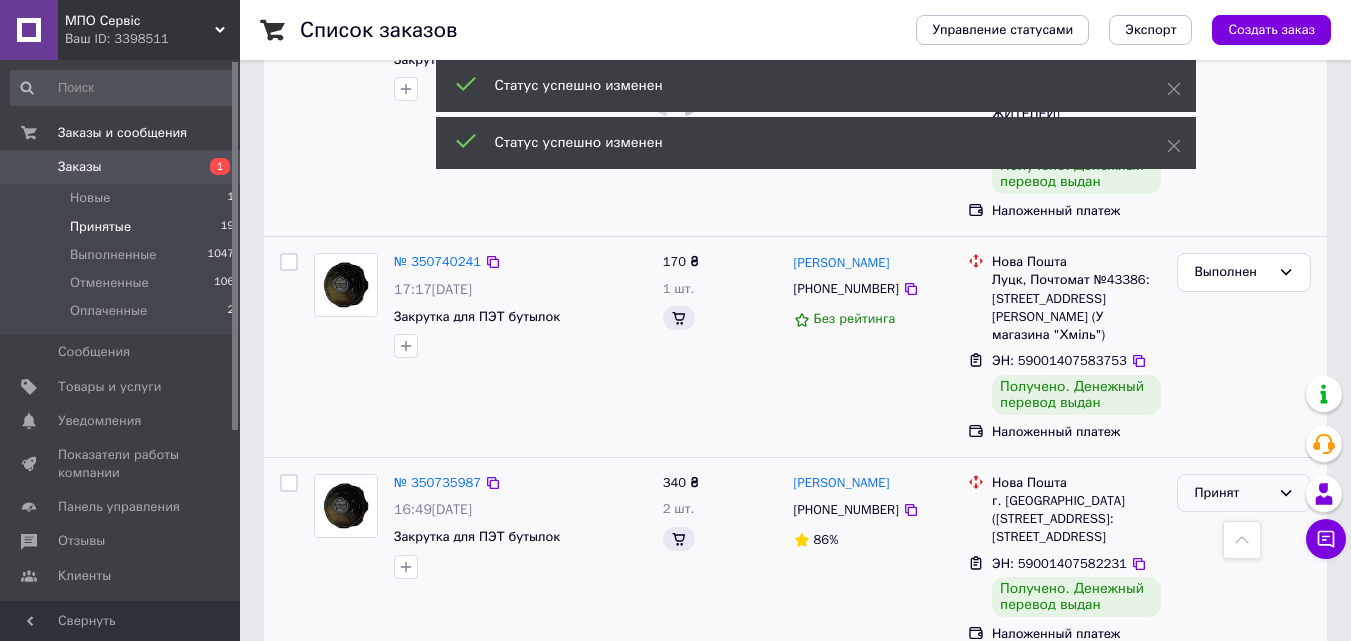scroll, scrollTop: 2733, scrollLeft: 0, axis: vertical 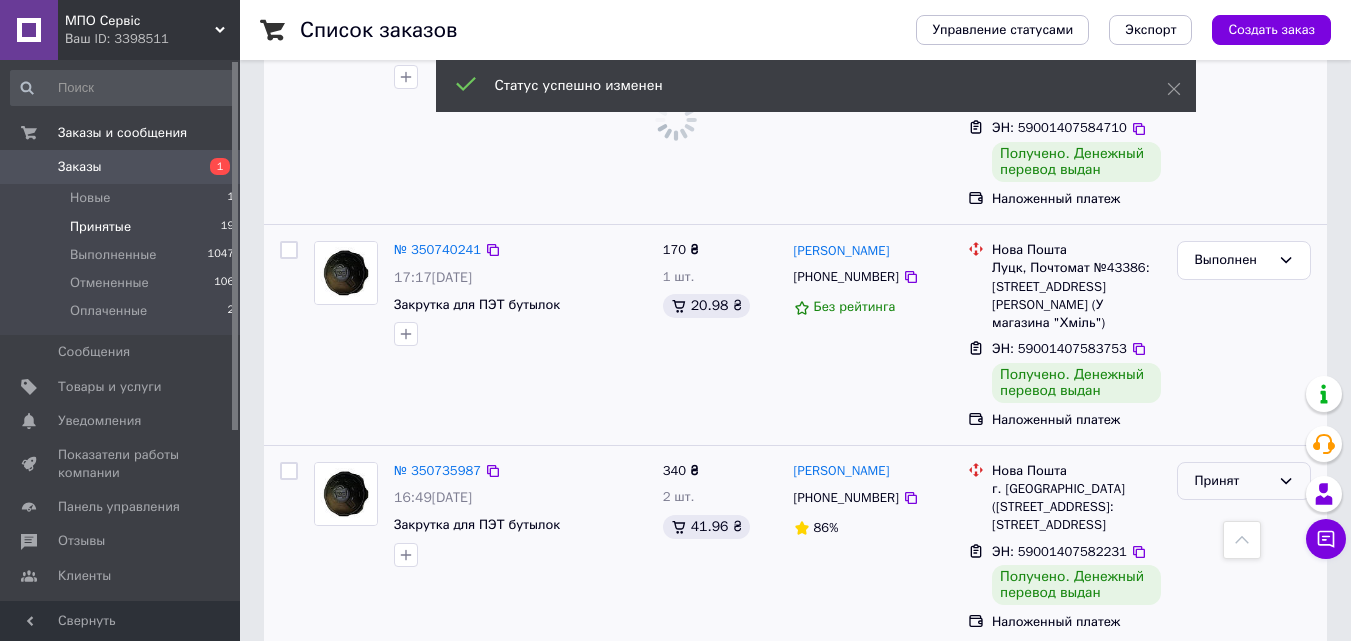 click on "Принят" at bounding box center [1232, 481] 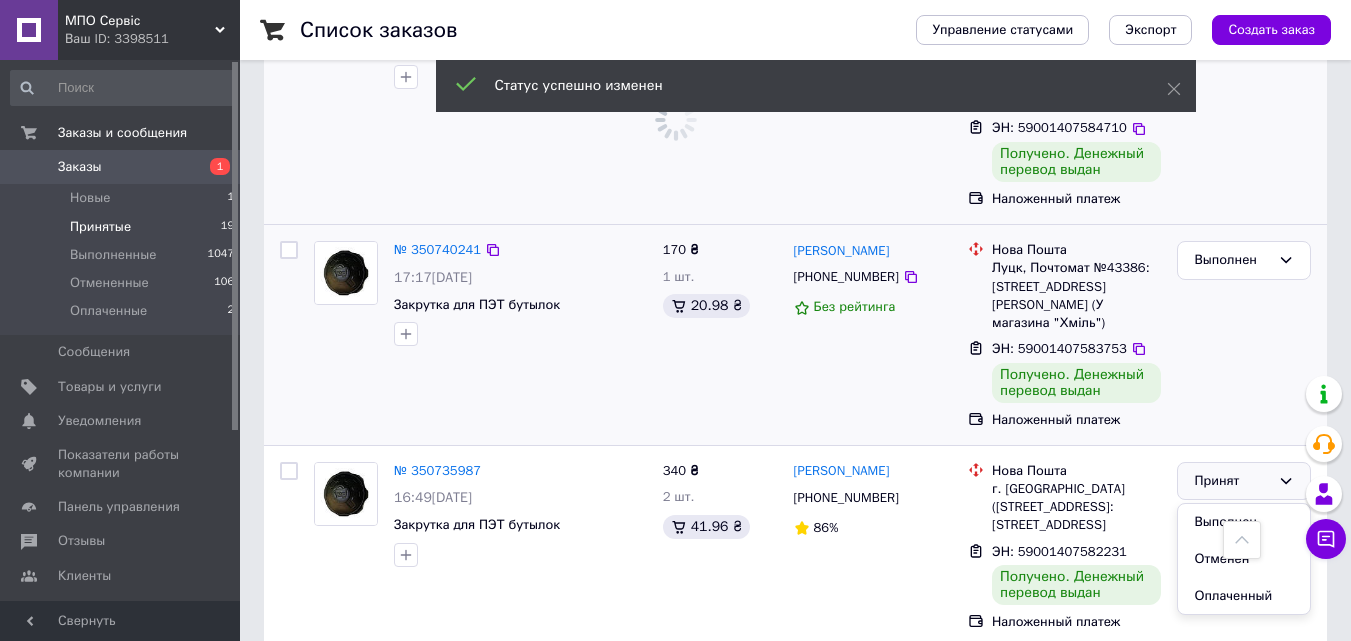 drag, startPoint x: 1232, startPoint y: 322, endPoint x: 1365, endPoint y: 416, distance: 162.86497 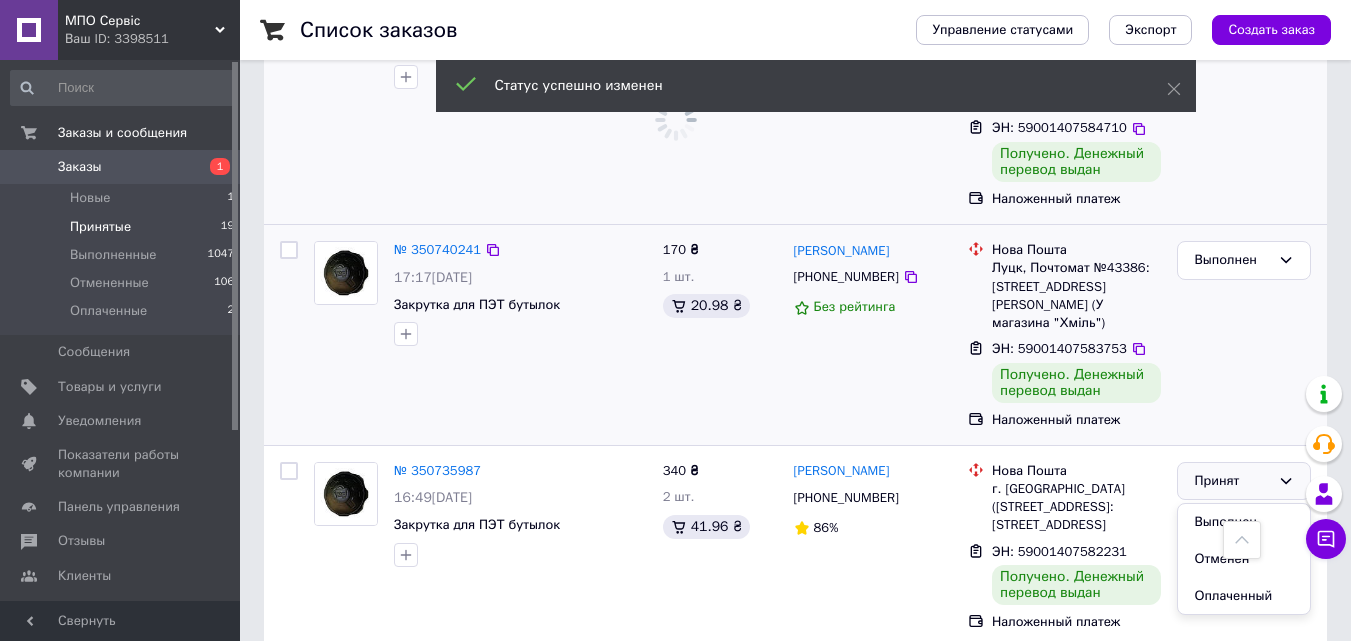 click on "Выполнен" at bounding box center (1244, 522) 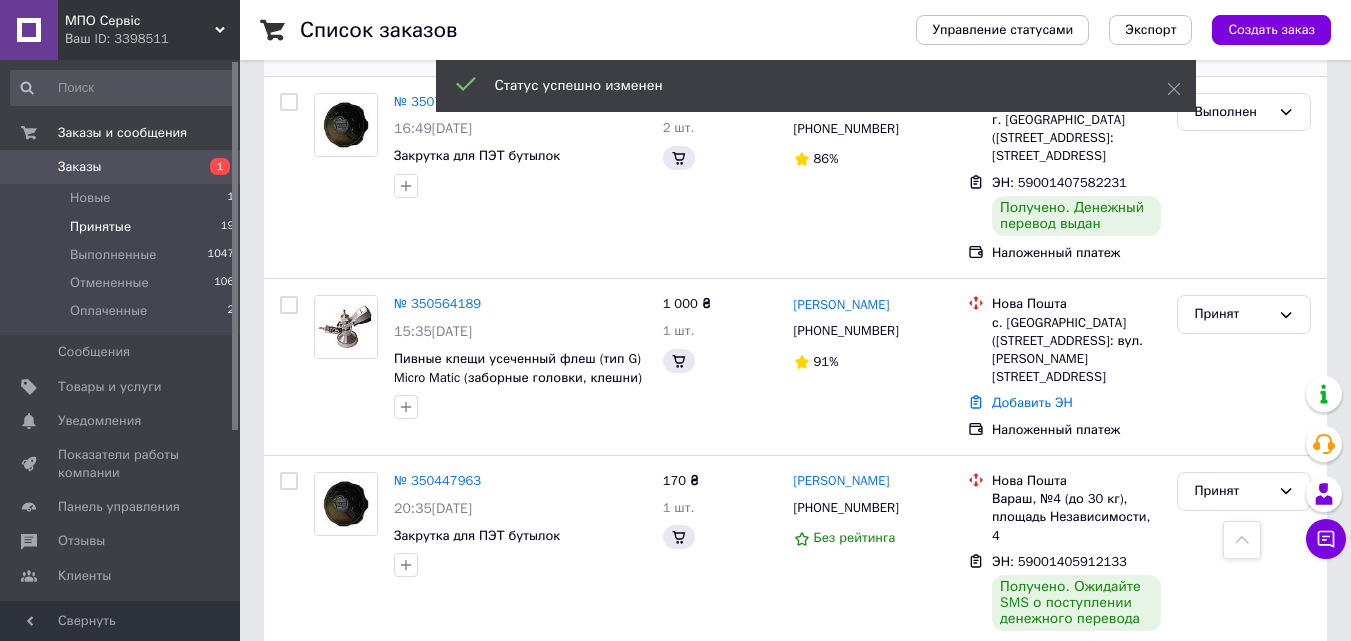 scroll, scrollTop: 3140, scrollLeft: 0, axis: vertical 